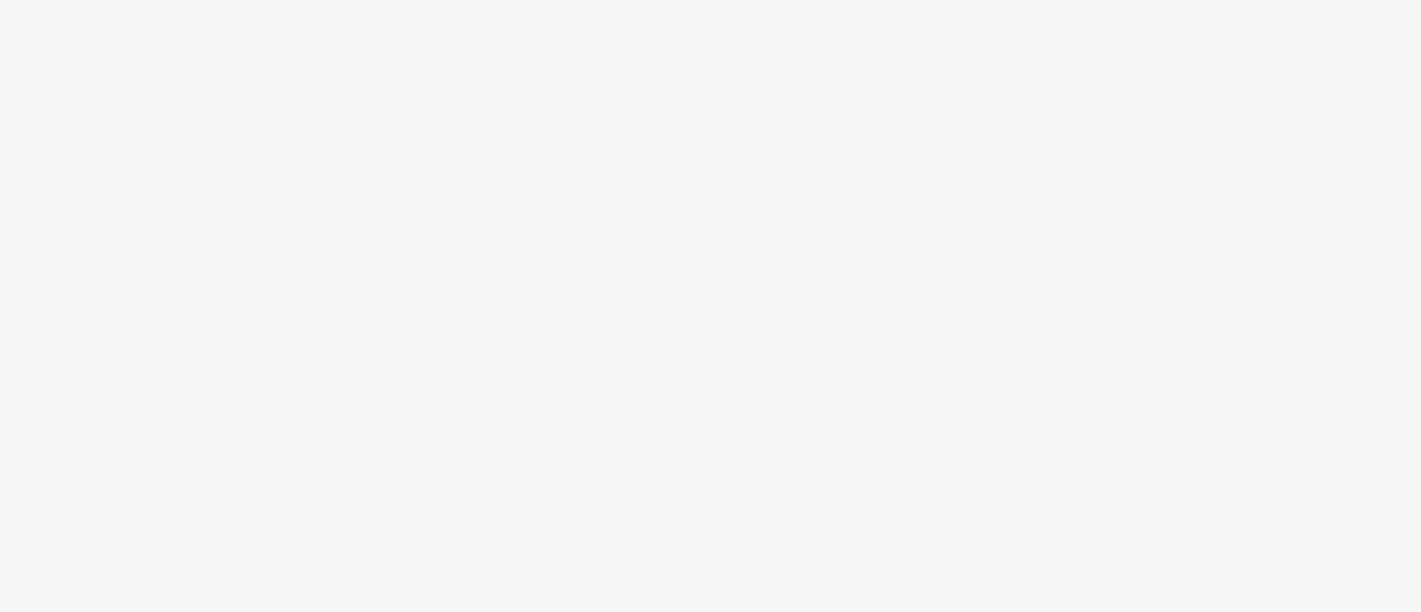 scroll, scrollTop: 0, scrollLeft: 0, axis: both 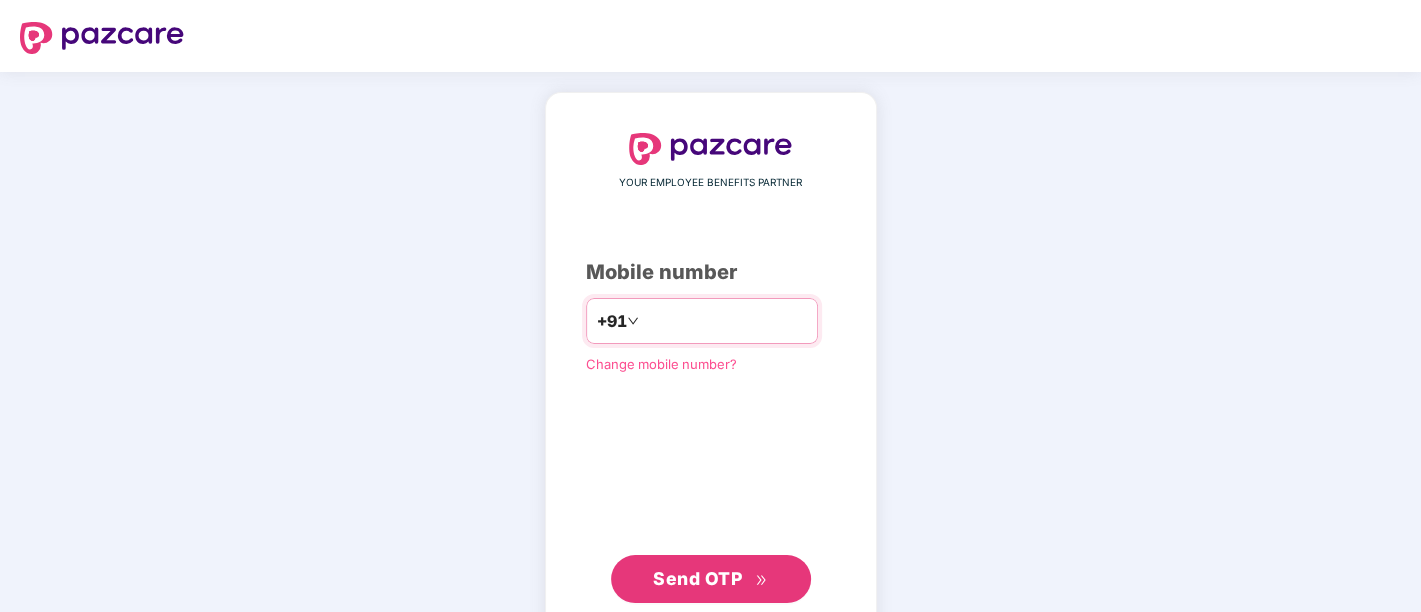 click at bounding box center (725, 321) 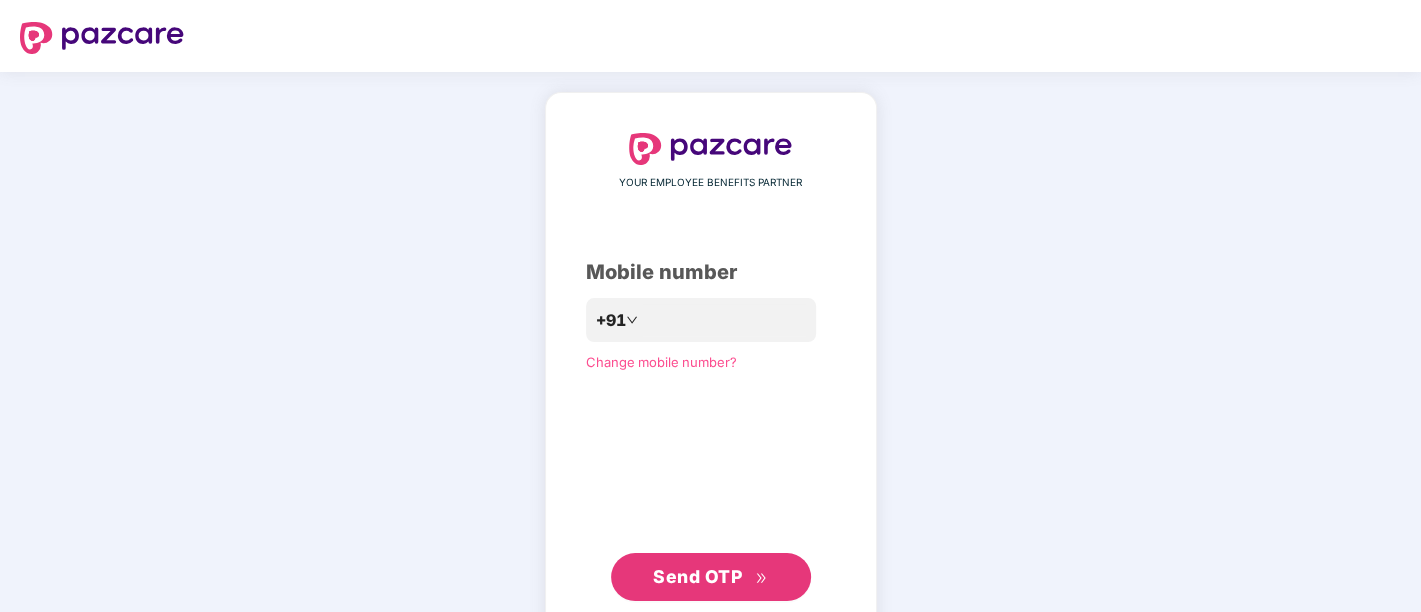 click on "Send OTP" at bounding box center [710, 577] 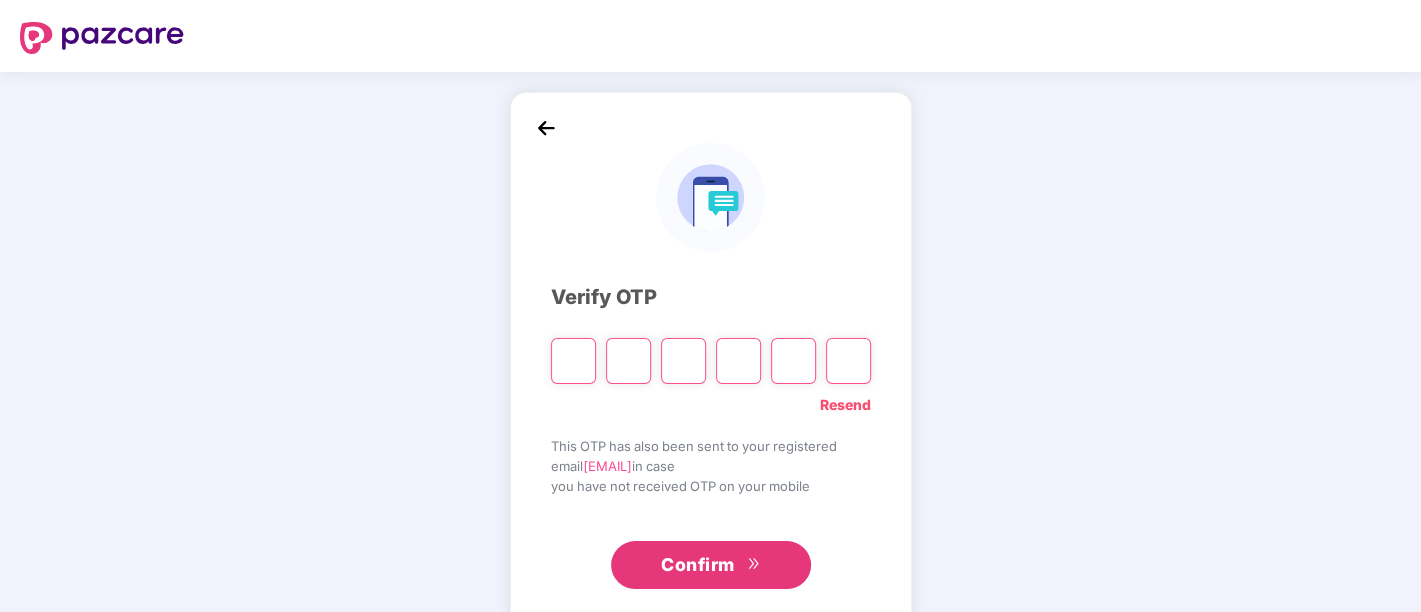 type on "*" 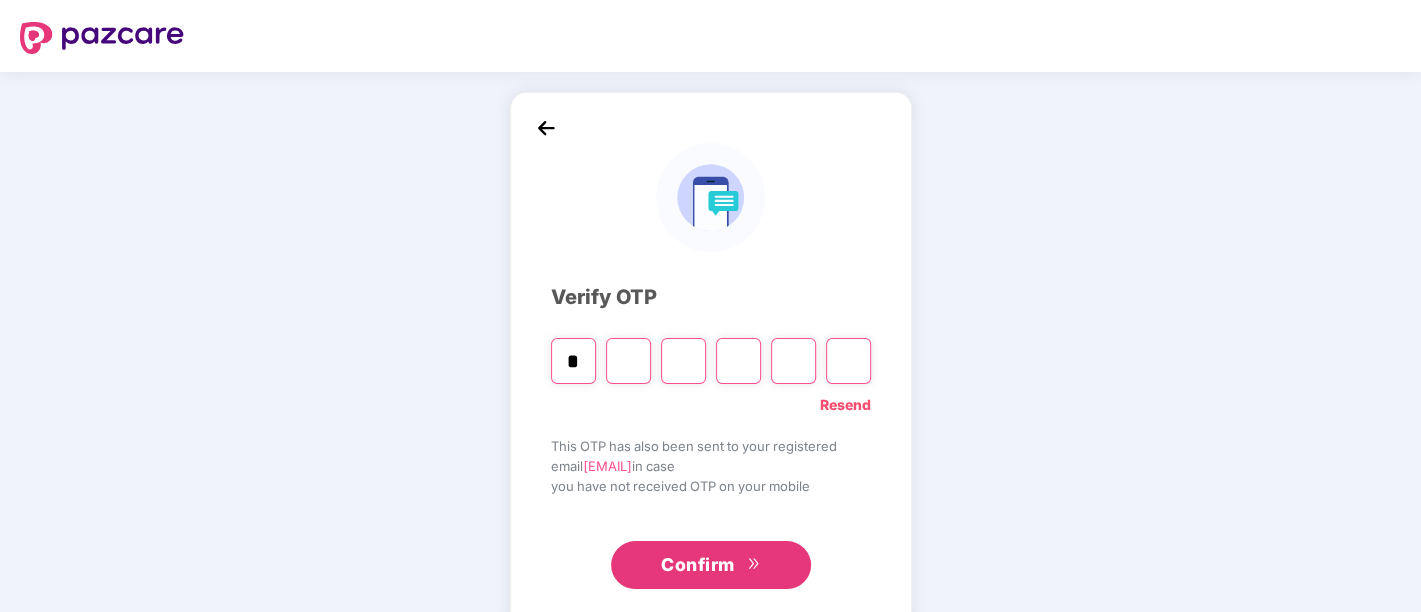 type on "*" 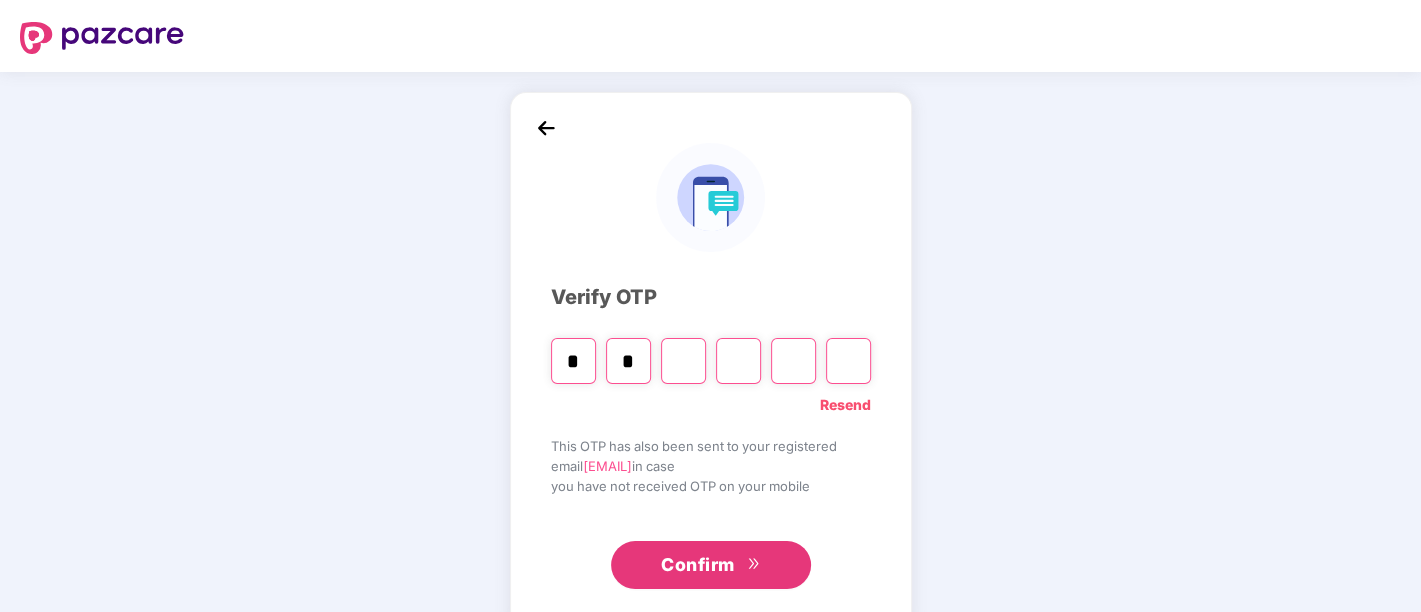 type on "*" 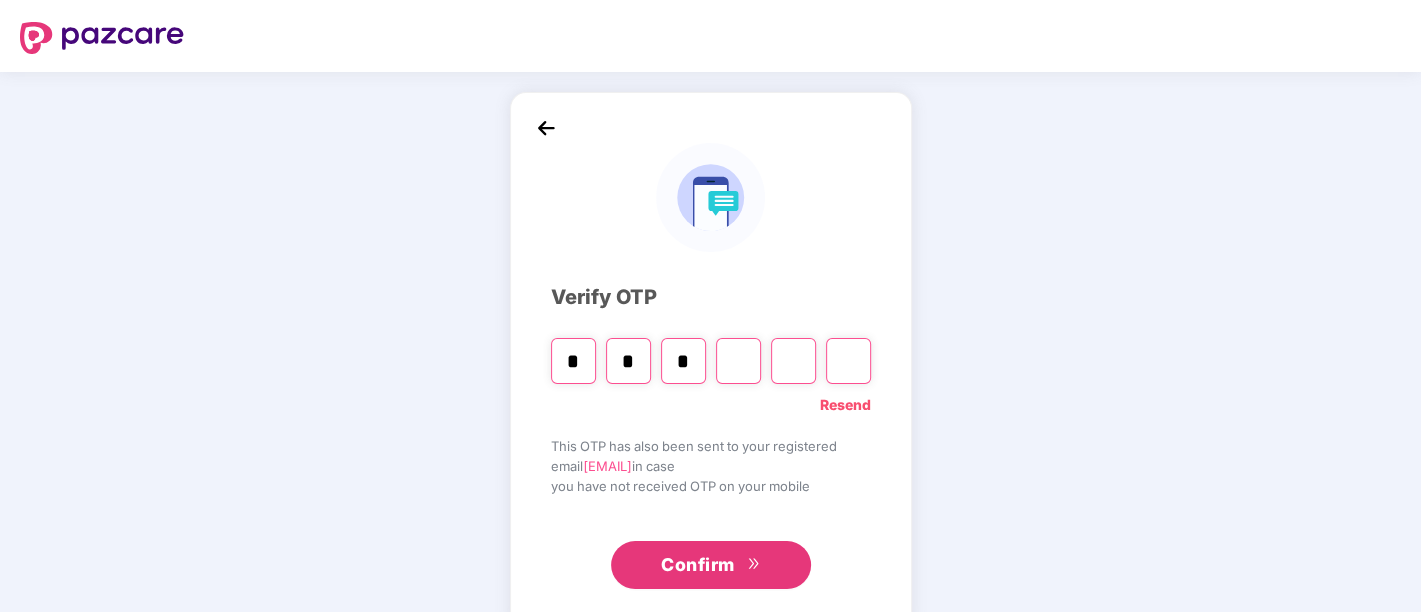 type on "*" 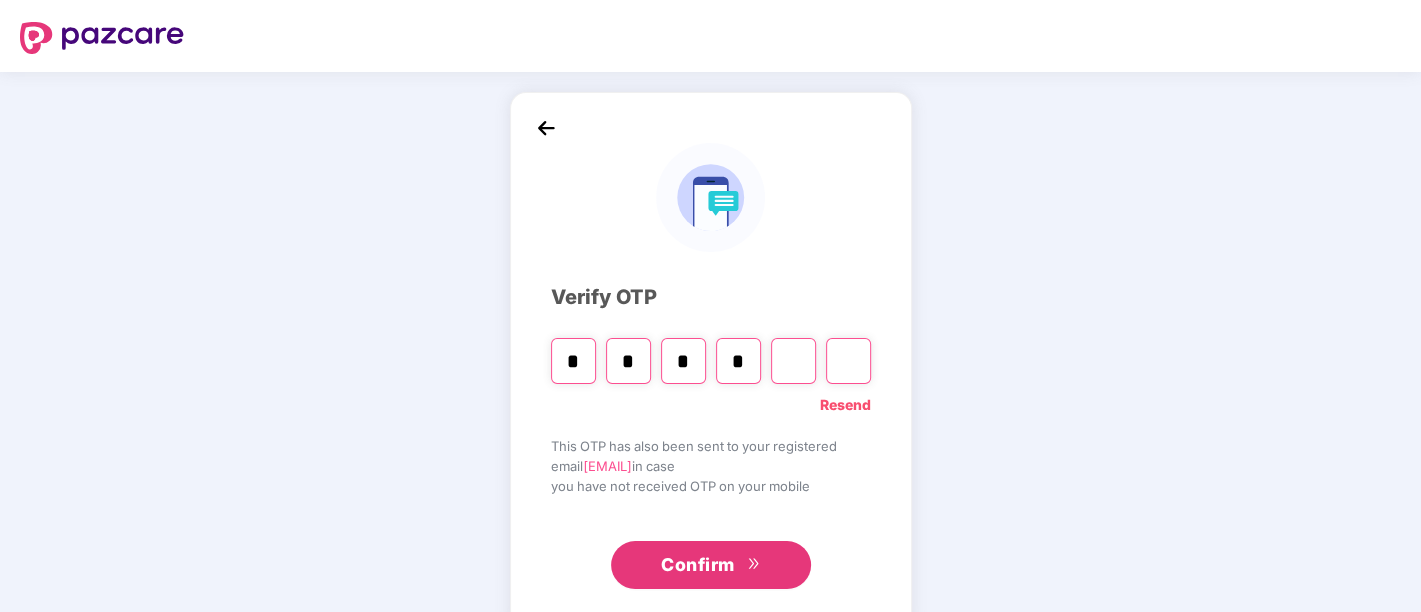 type on "*" 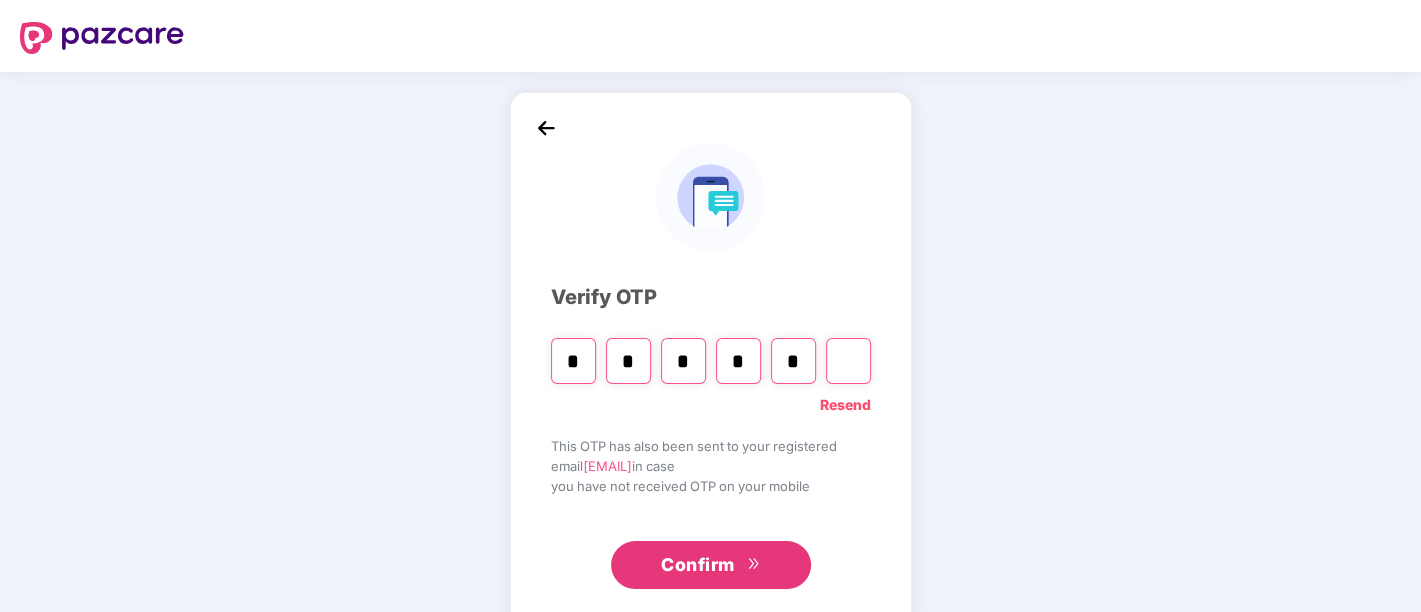 type on "*" 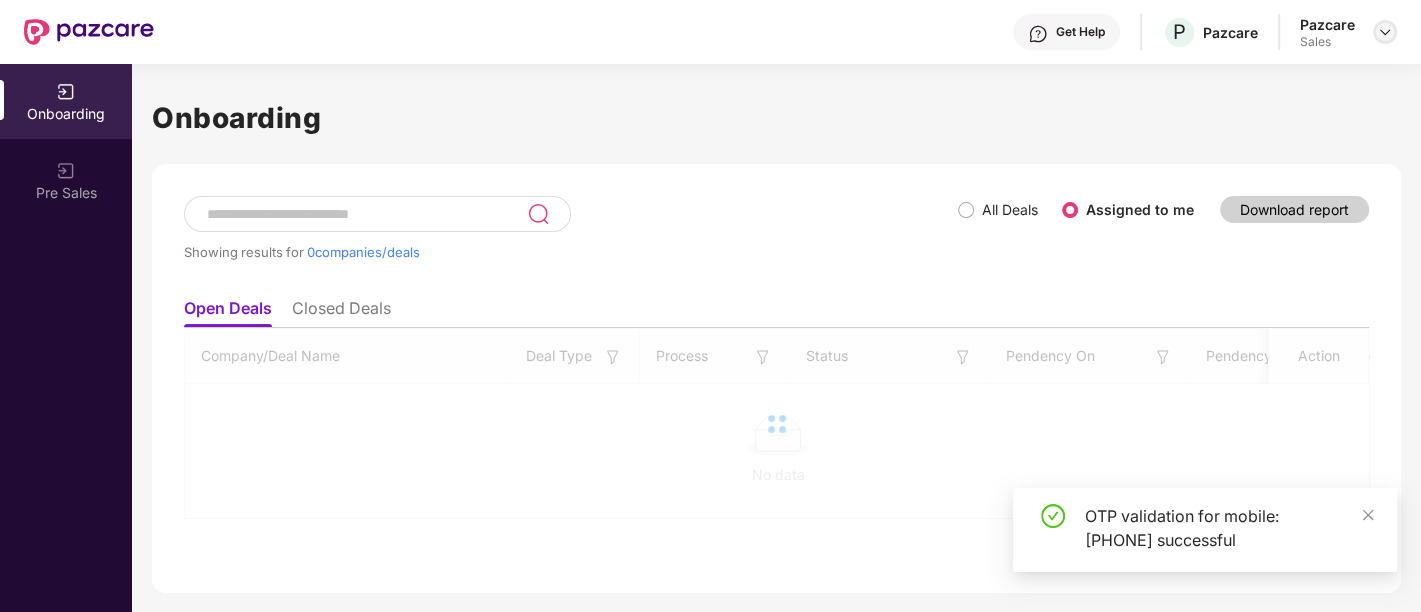 click at bounding box center (1385, 32) 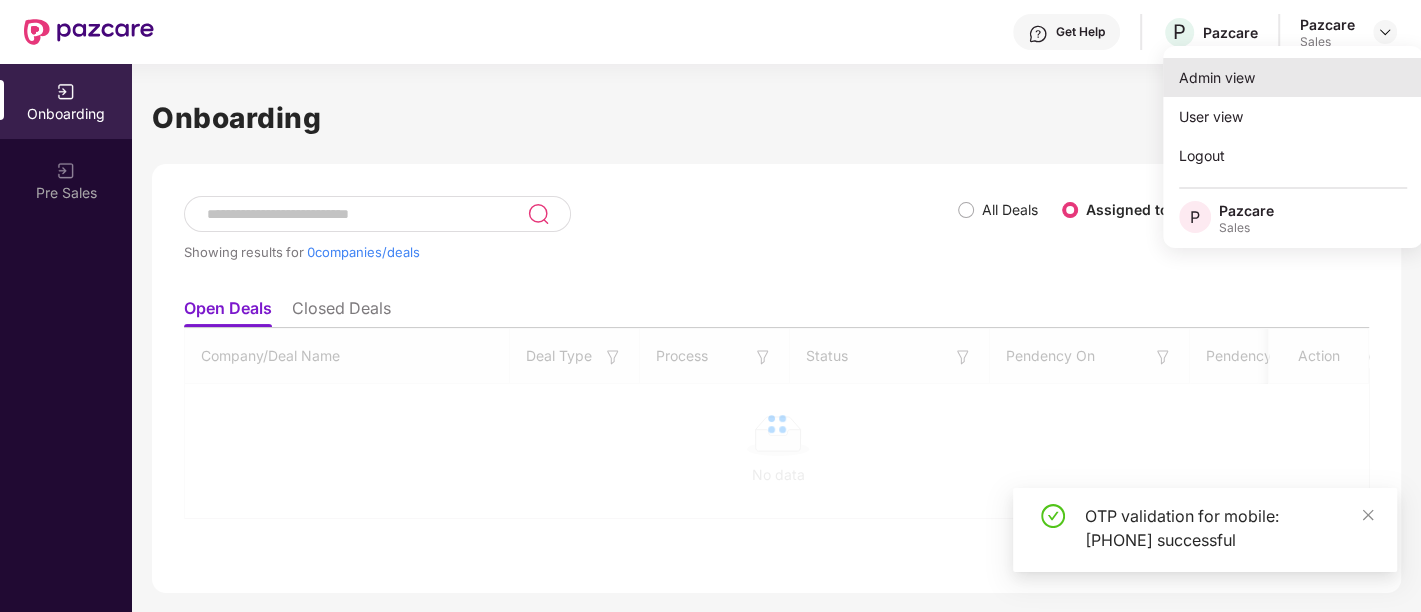 click on "Admin view" at bounding box center (1293, 77) 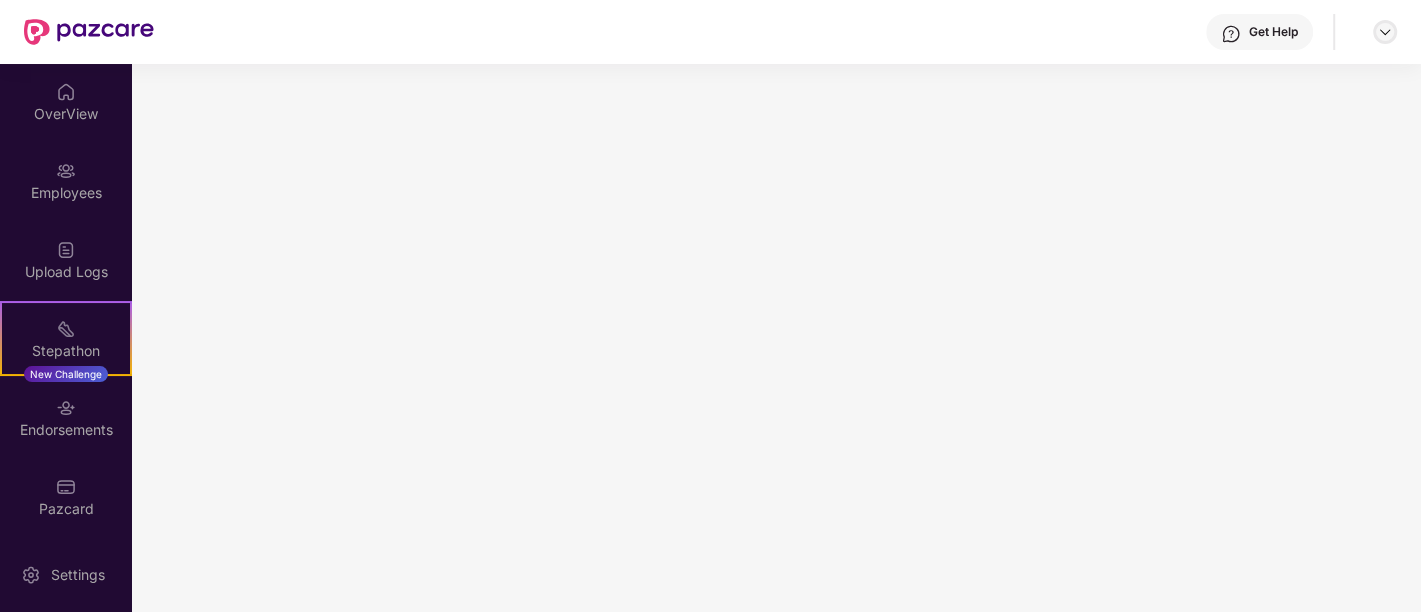click at bounding box center [1385, 32] 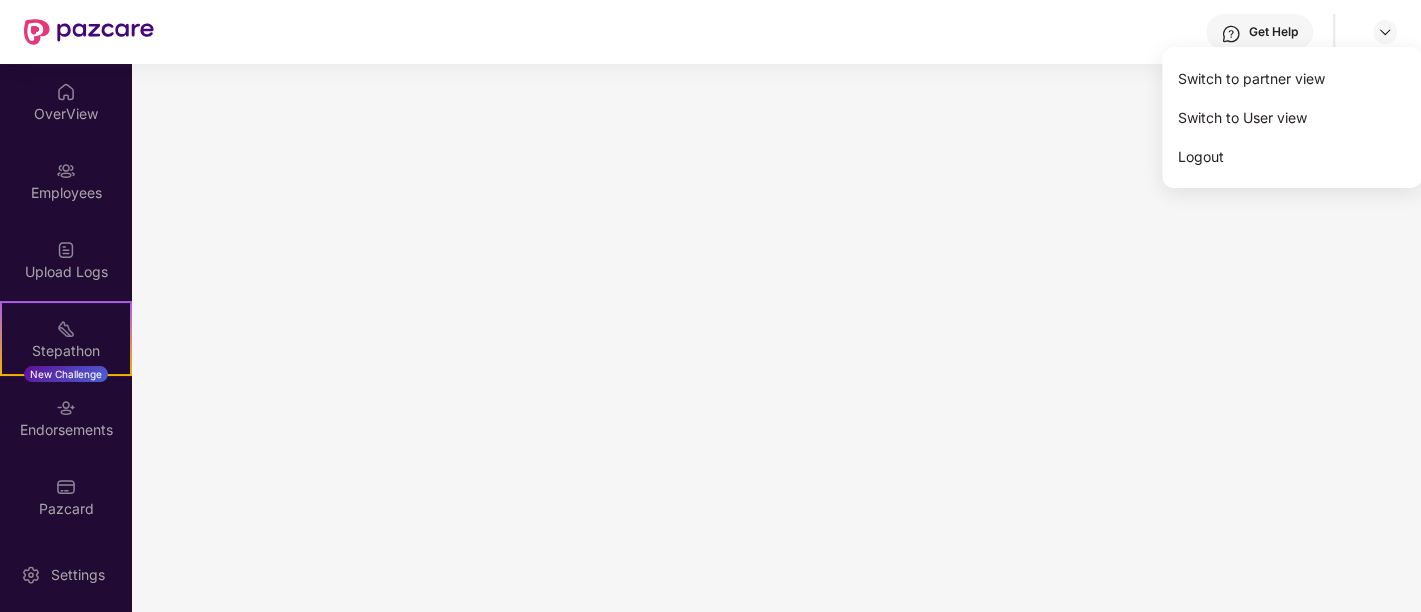click on "Get Help" at bounding box center [775, 32] 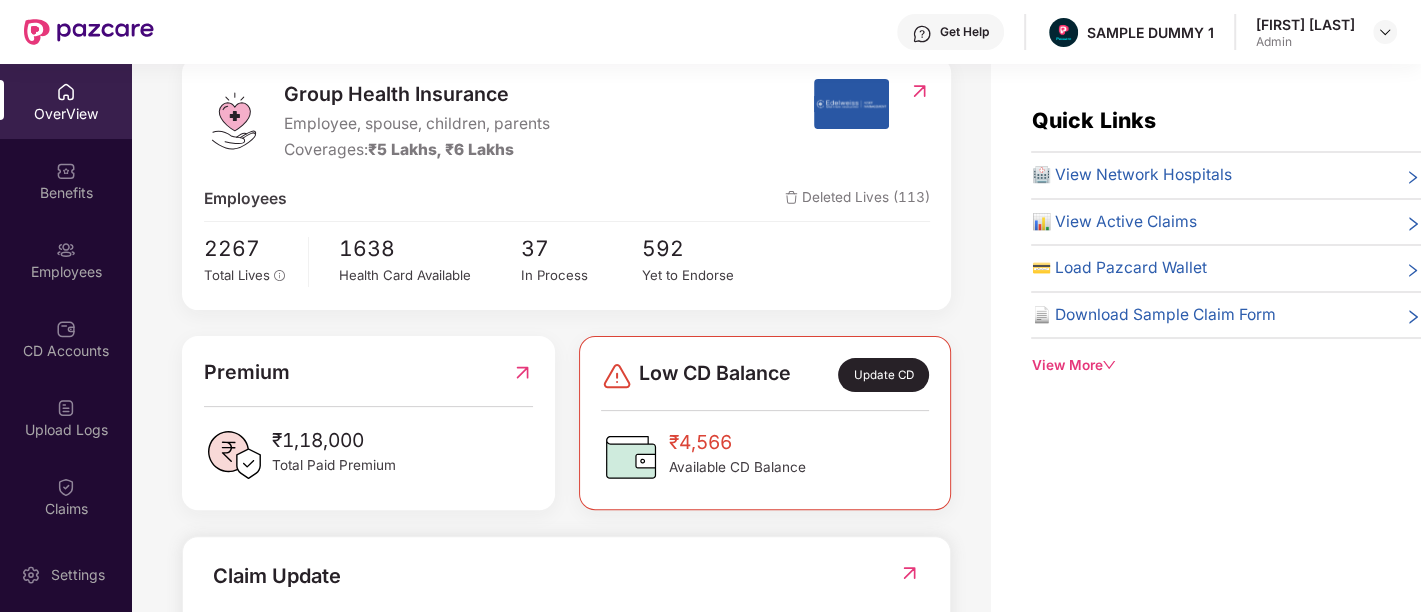 scroll, scrollTop: 257, scrollLeft: 0, axis: vertical 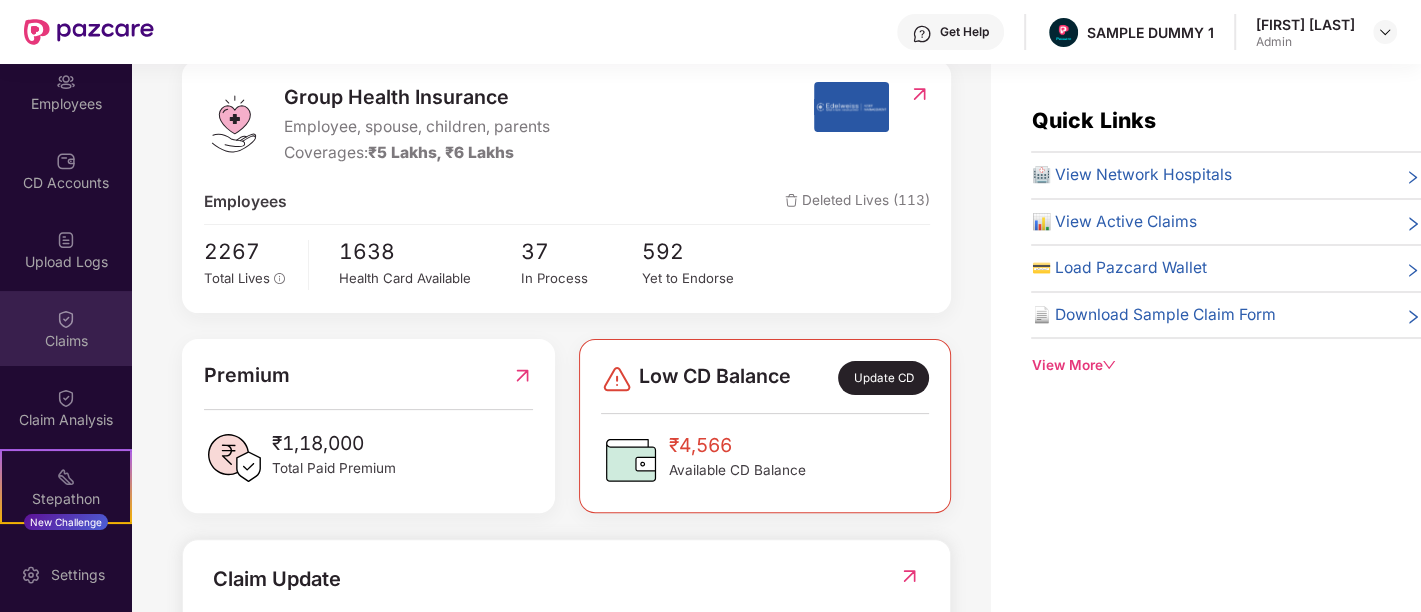 click on "Claims" at bounding box center (66, 341) 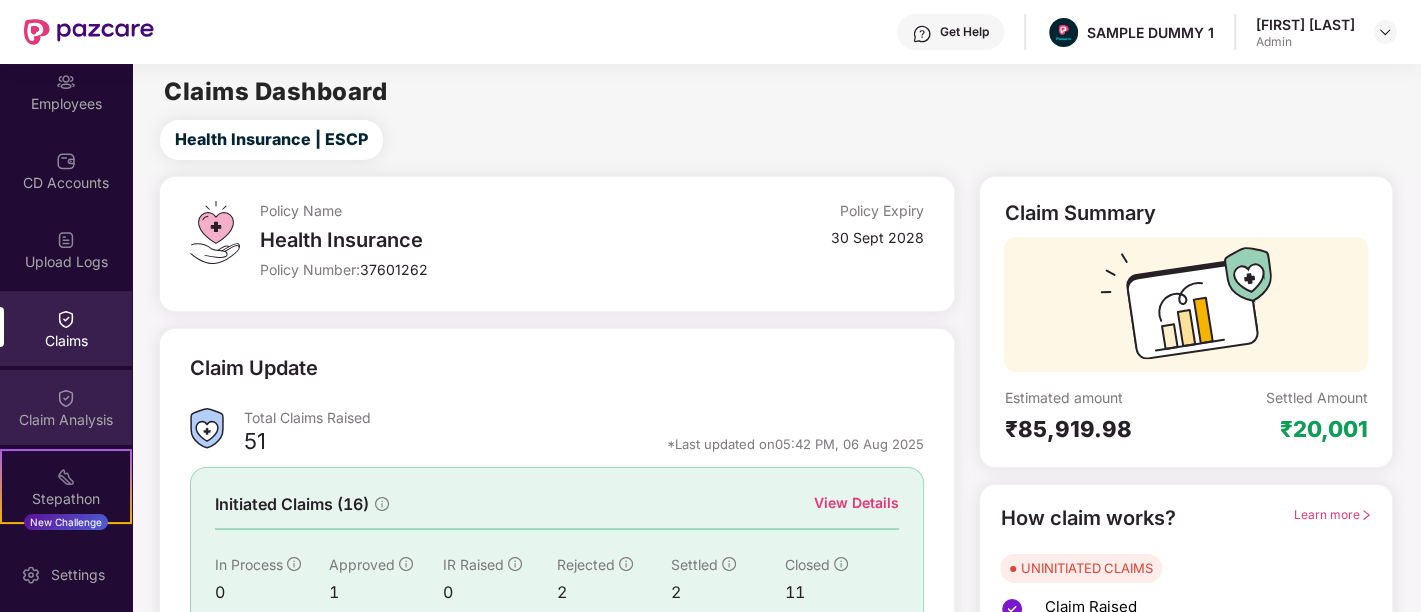 click on "Claim Analysis" at bounding box center (66, 407) 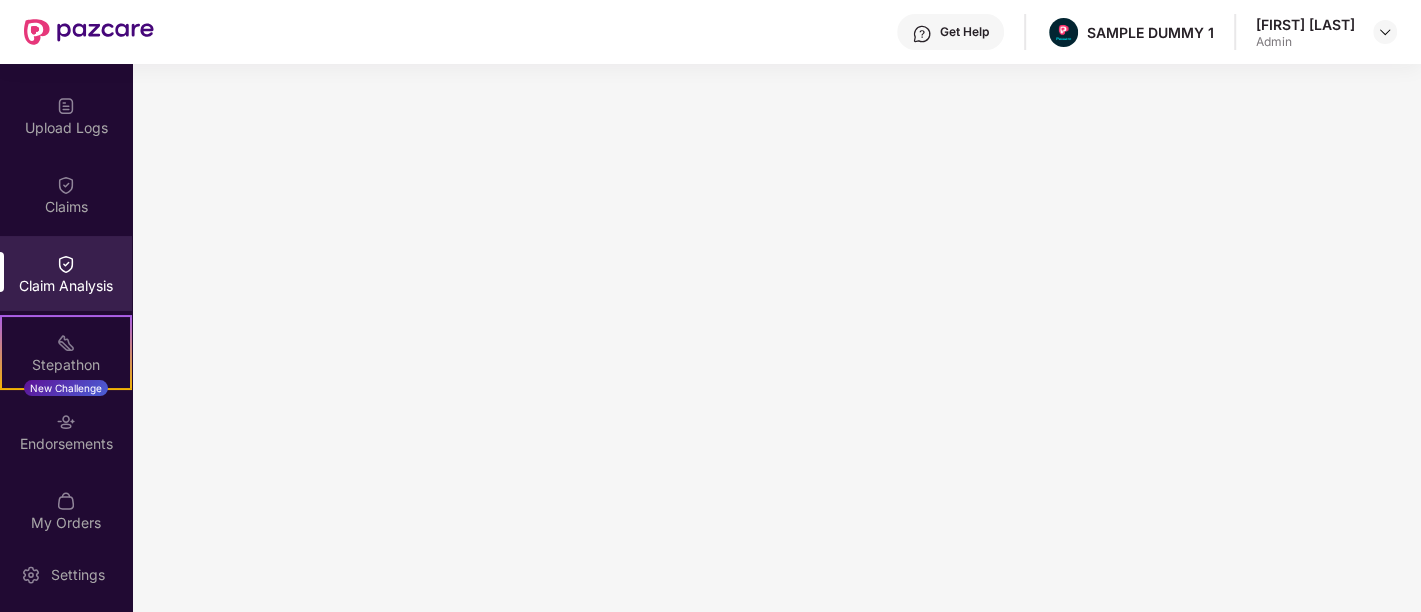 scroll, scrollTop: 346, scrollLeft: 0, axis: vertical 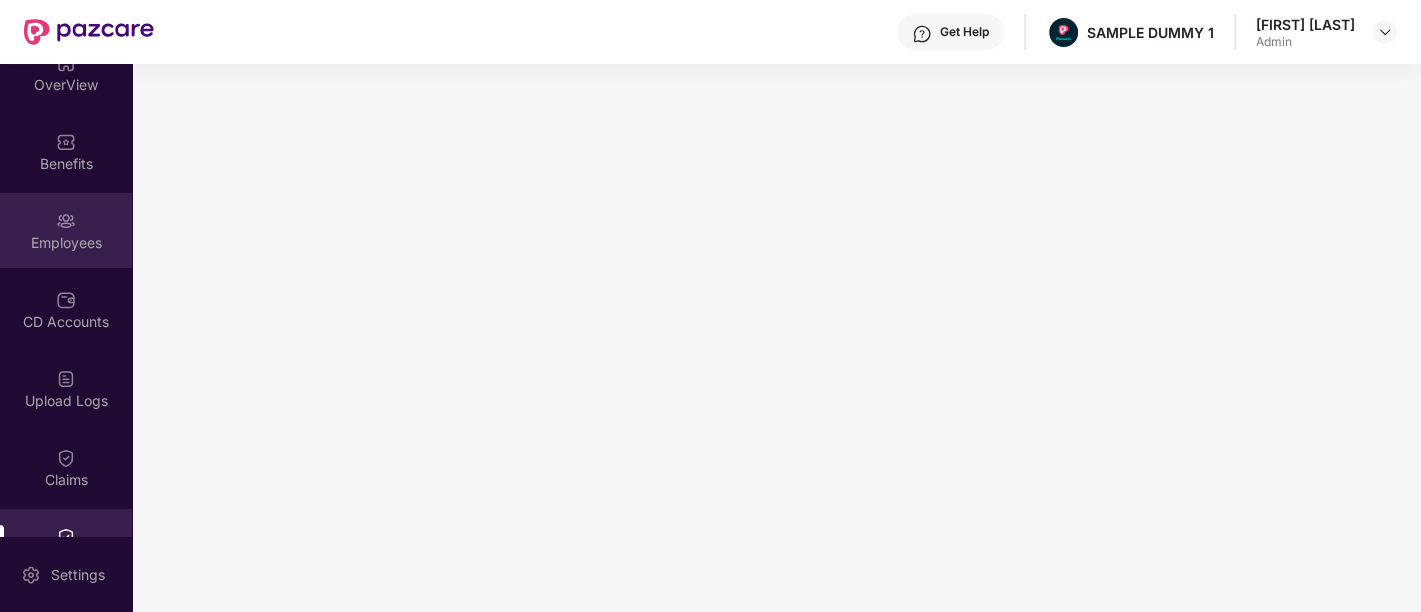 click at bounding box center (66, 221) 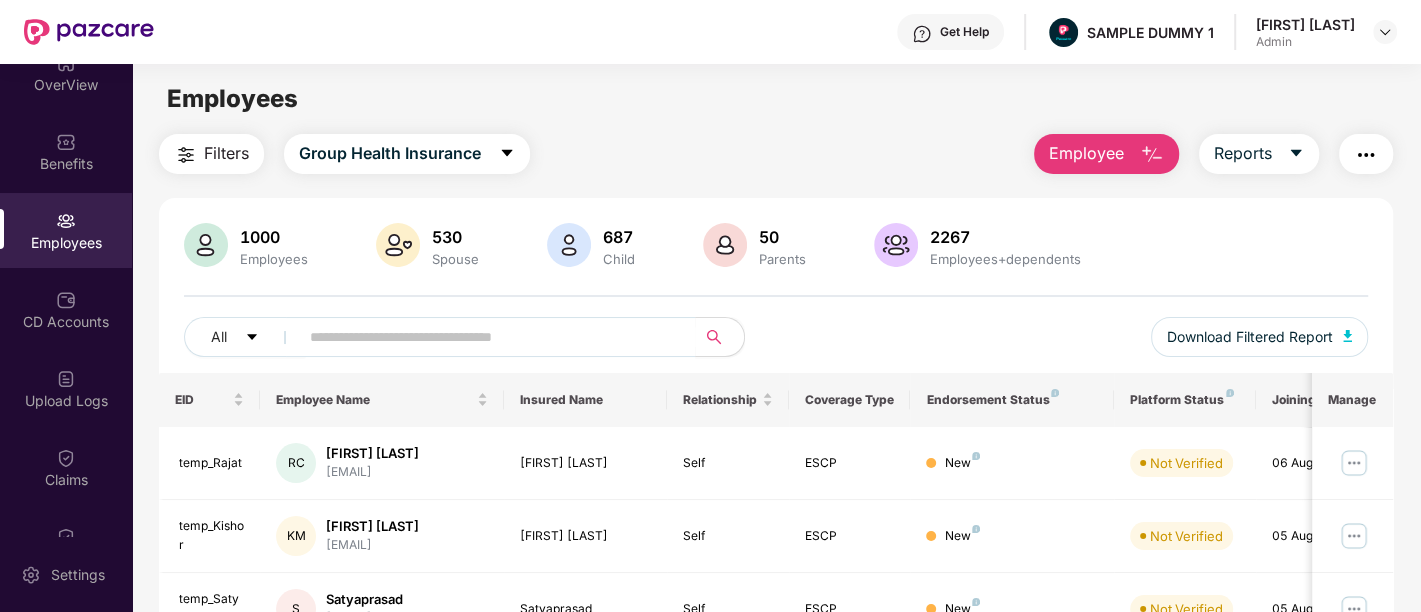 click at bounding box center (1366, 155) 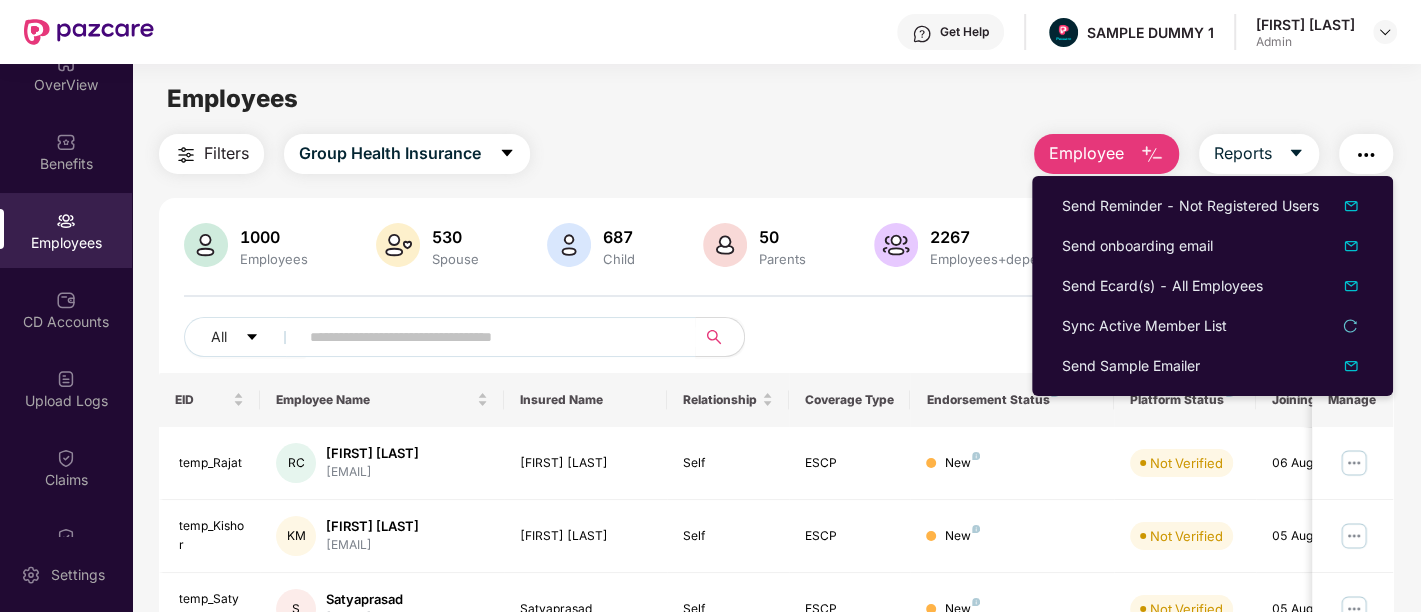 click on "Employees Filters Group Health Insurance Employee  Reports 1000 Employees 530 Spouse 687 Child 50 Parents 2267 Employees+dependents All Download Filtered Report EID Employee Name Insured Name Relationship Coverage Type Endorsement Status Platform Status Joining Date Manage                   temp_Rajat RC [FIRST] [LAST]   [EMAIL] [FIRST] [LAST]  Self ESCP New Not Verified [DATE] temp_Kishor KM [FIRST] [LAST]   [EMAIL] [FIRST] [LAST]  Self ESCP New Not Verified [DATE] temp_Satyaprasad S [FIRST]   [EMAIL] [FIRST]  Self ESCP New Not Verified [DATE] temp_Mounika MK [FIRST] [LAST]   [EMAIL] [FIRST] [LAST]  Self ESCP New Not Verified [DATE] temp_Pradeep PR [FIRST] [LAST]   [EMAIL] [FIRST] [LAST]  Self ESCP New Not Verified [DATE] temp_Joel JS [FIRST] [LAST]   [EMAIL] [FIRST] [LAST]  Self ESCP New Not Verified [DATE] temp_Naina NM [FIRST] [LAST]   [FIRST] [LAST]  VS" at bounding box center [776, 370] 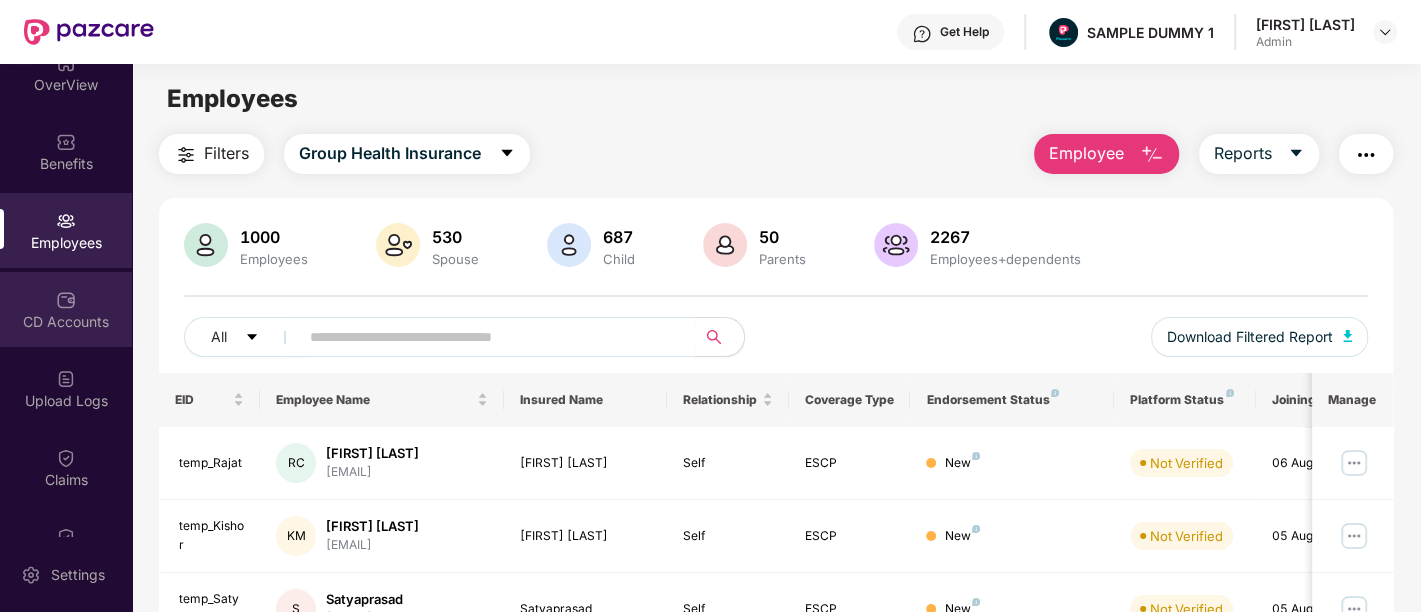click on "CD Accounts" at bounding box center [66, 309] 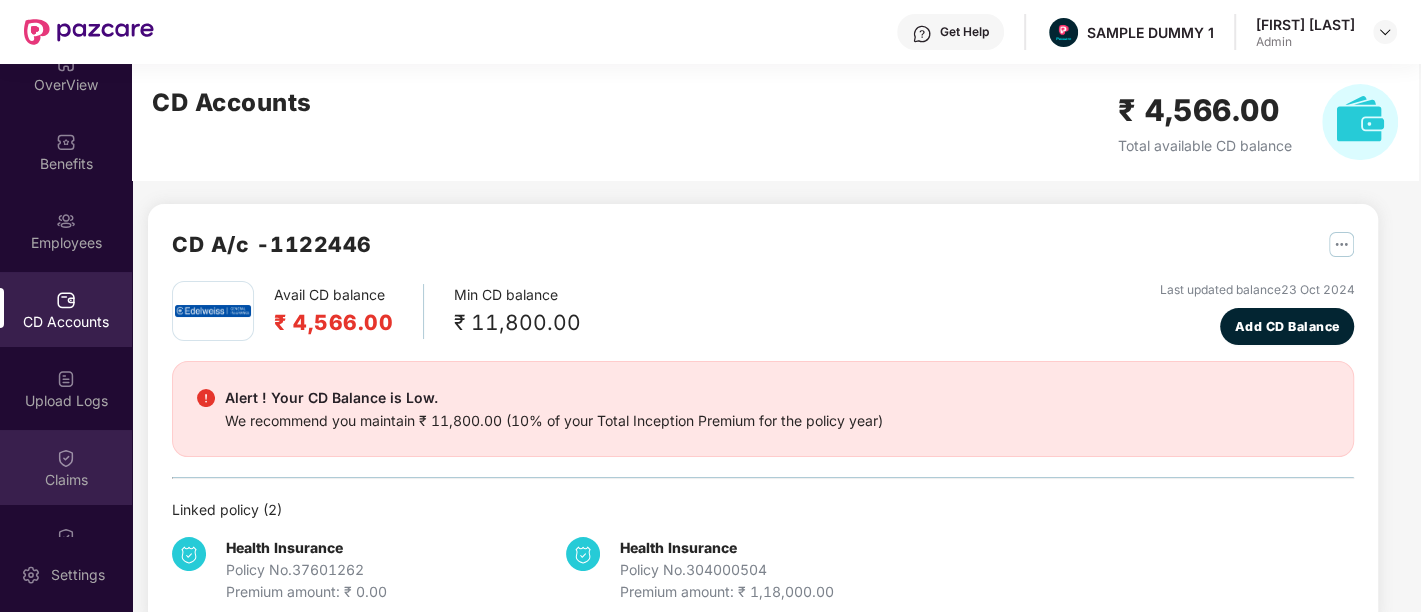 click on "Claims" at bounding box center (66, 480) 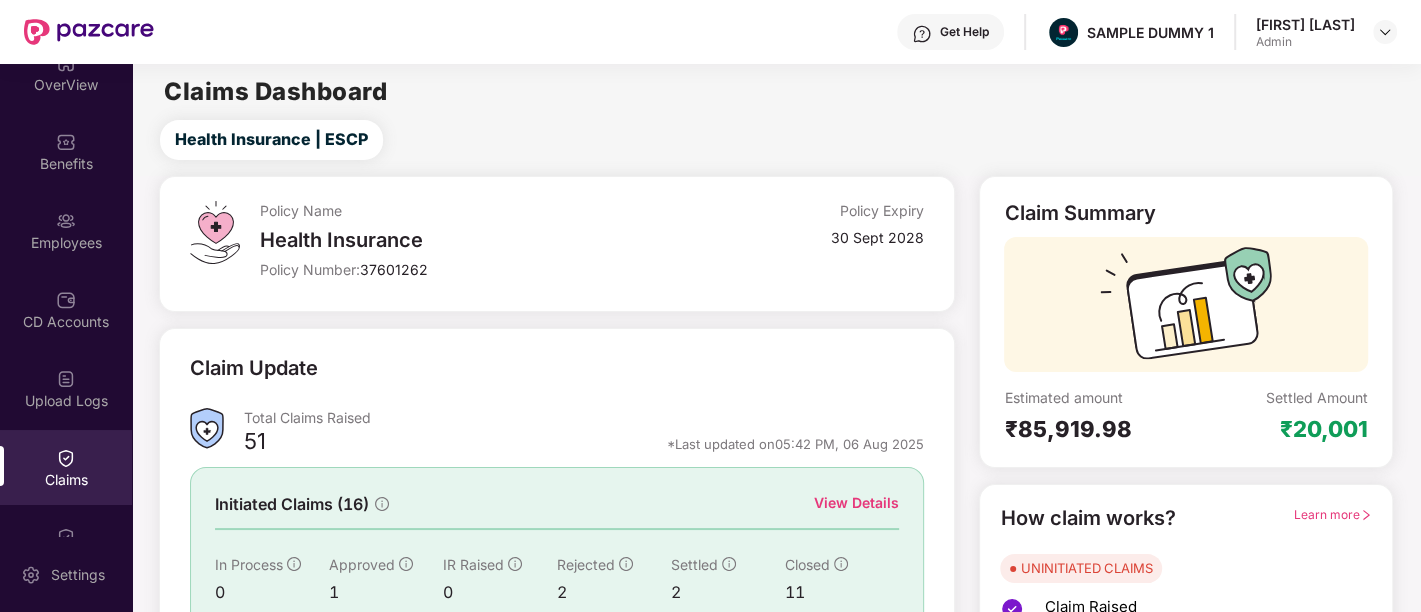 click on "View Details" at bounding box center [856, 503] 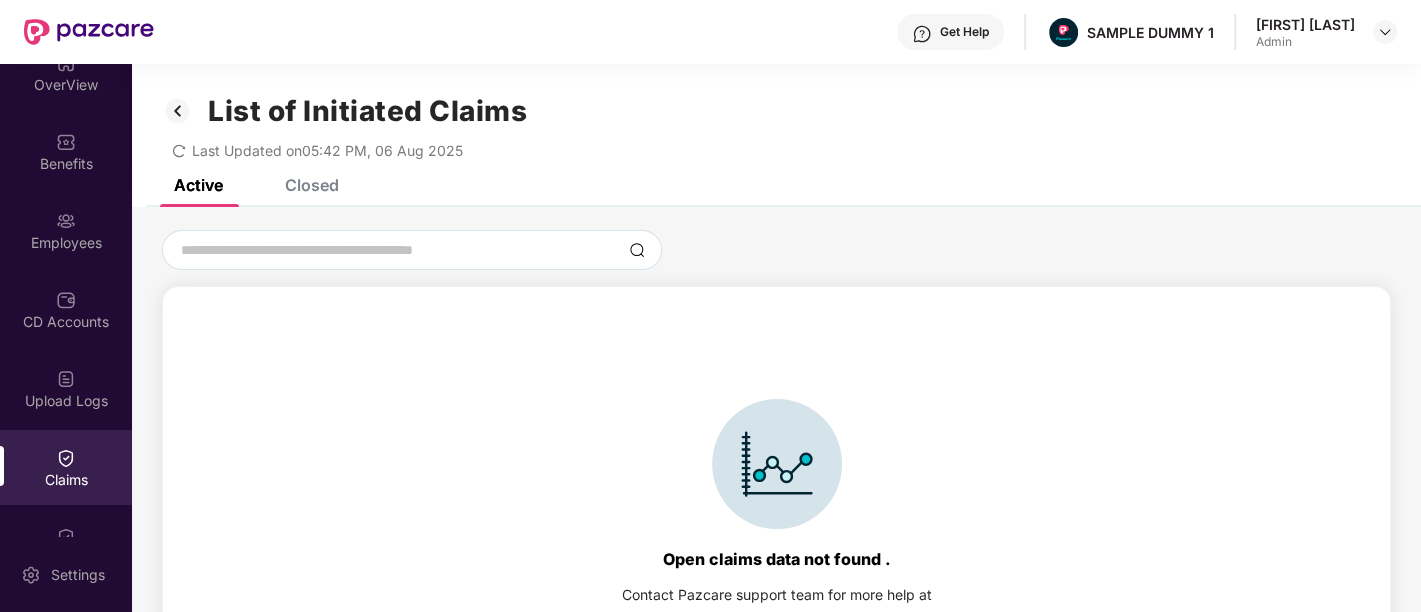 click on "Closed" at bounding box center (312, 185) 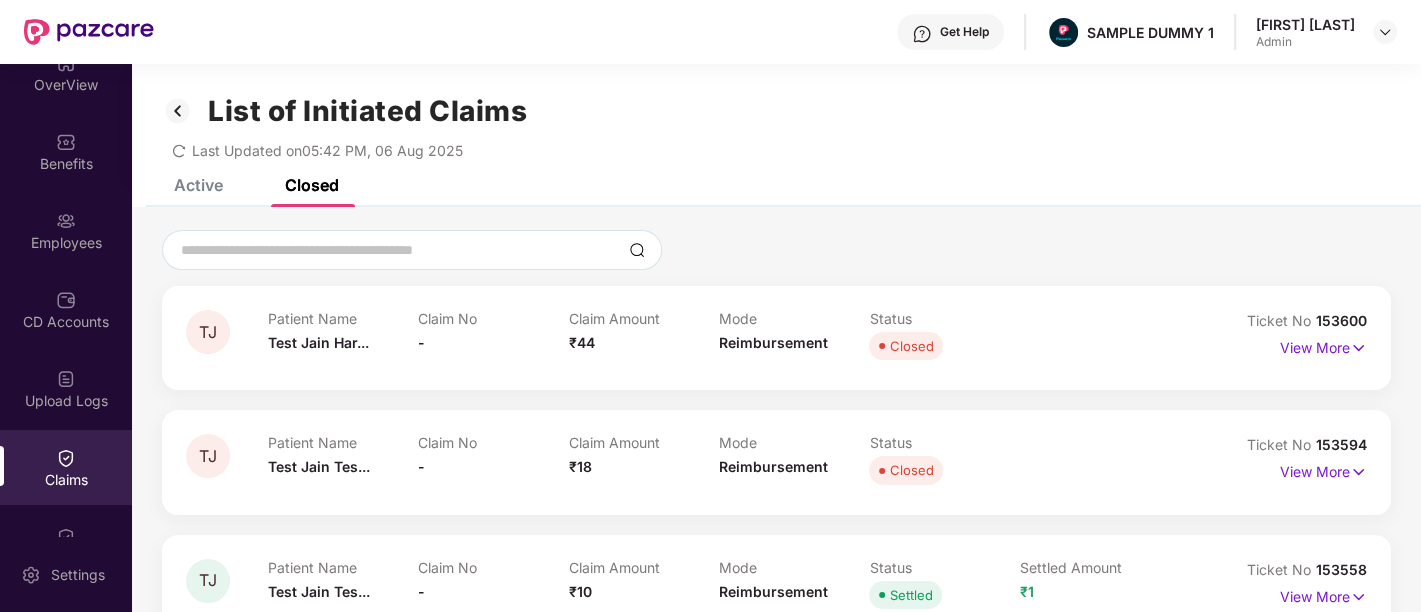 click on "TJ Patient Name Test Jain Har...   Claim No - Claim Amount ₹44 Mode Reimbursement Status Closed Ticket No 153600 View More   TJ Patient Name Test Jain Tes...   Claim No - Claim Amount ₹18 Mode Reimbursement Status Closed Ticket No 153594 View More   TJ Patient Name Test Jain Tes...   Claim No - Claim Amount ₹10 Mode Reimbursement Status Settled Settled Amount ₹1 Ticket No 153558 View More   Claimed Settled as - Rs.1  Ticket No. - 153558 S Patient Name Sharadhi    Claim No - Claim Amount ₹100 Mode Reimbursement Status Closed Ticket No 153230 View More   TJ Patient Name Test Jain Tes...   Claim No - Claim Amount ₹22 Mode Reimbursement Status Rejected Ticket No 151992 View More   Your Claim has been Rejected TC Patient Name Test Child   Claim No - Claim Amount ₹50,000.98 Mode Reimbursement Status Rejected Ticket No 86091 View More   Your Claim has been Rejected TF Patient Name Test Father   Claim No - Claim Amount ₹22,899.09 Mode Reimbursement Status Closed Ticket No 86090 View More   TU   - Mode" at bounding box center (776, 1531) 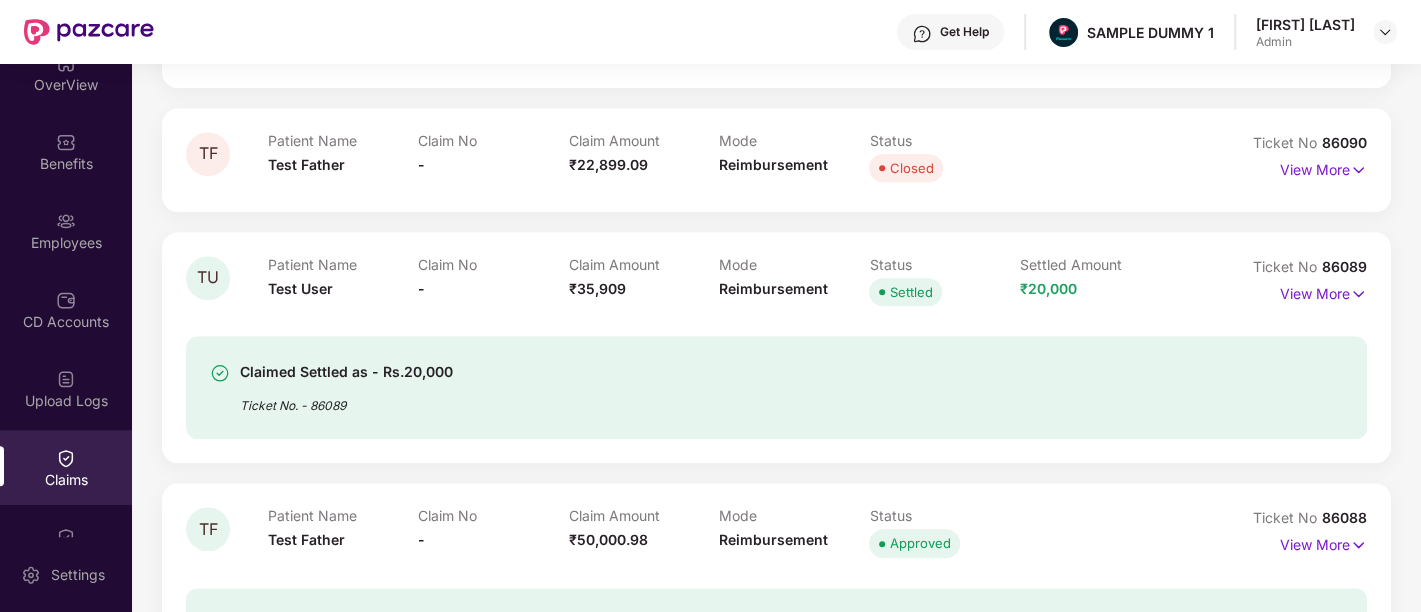 scroll, scrollTop: 1333, scrollLeft: 0, axis: vertical 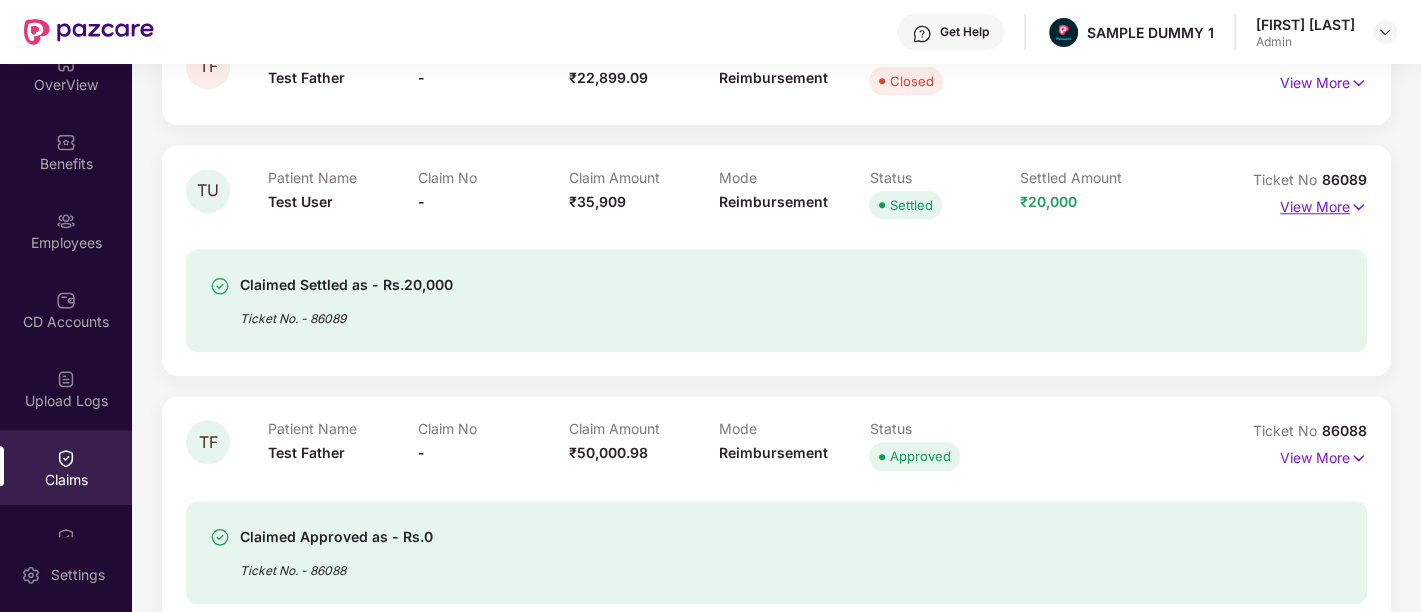 click on "View More" at bounding box center (1323, 204) 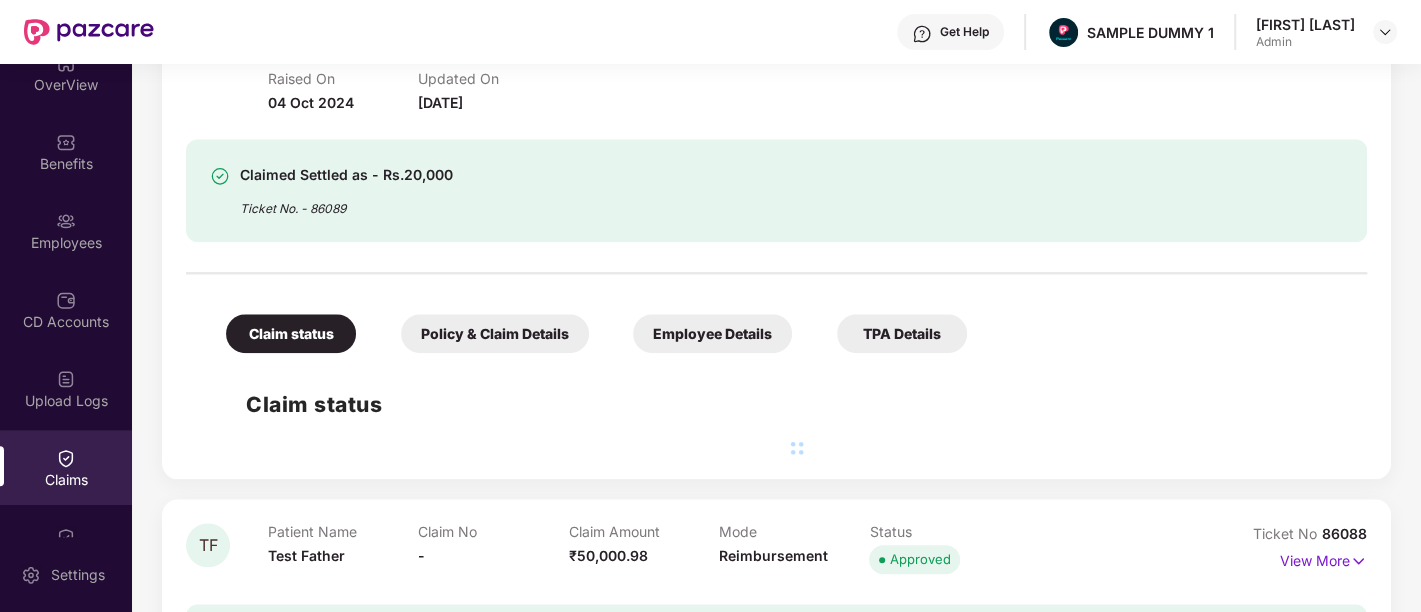 scroll, scrollTop: 1555, scrollLeft: 0, axis: vertical 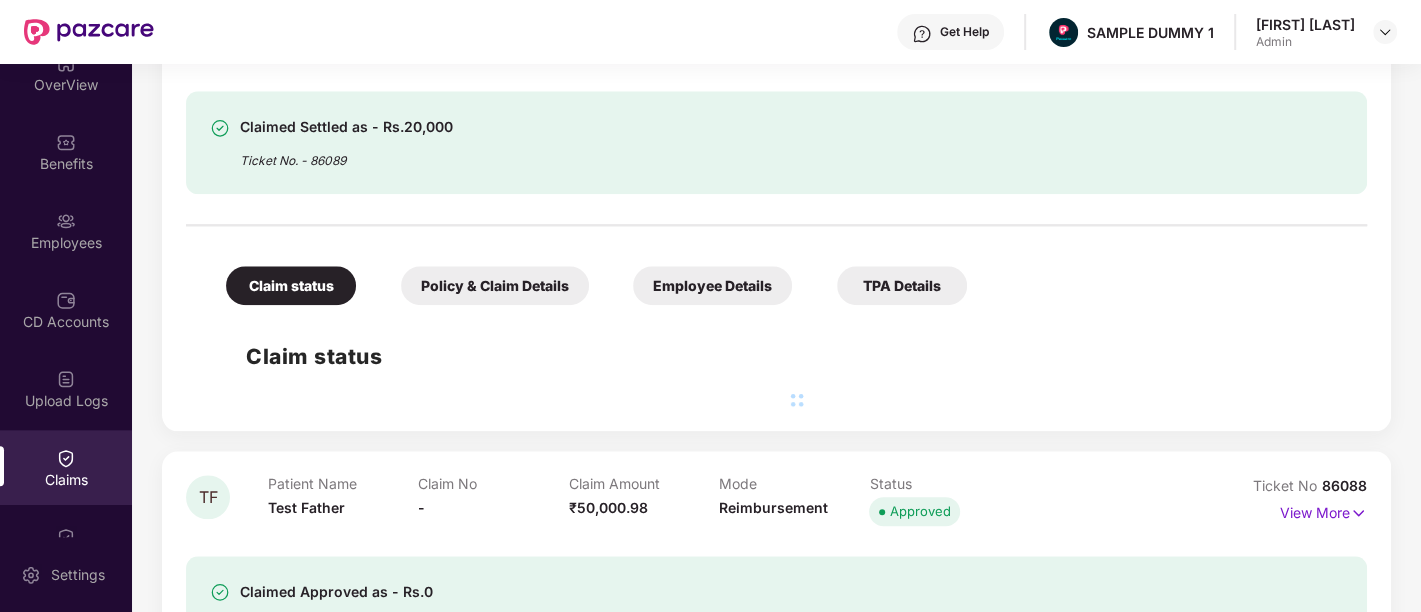 click on "Policy & Claim Details" at bounding box center (495, 285) 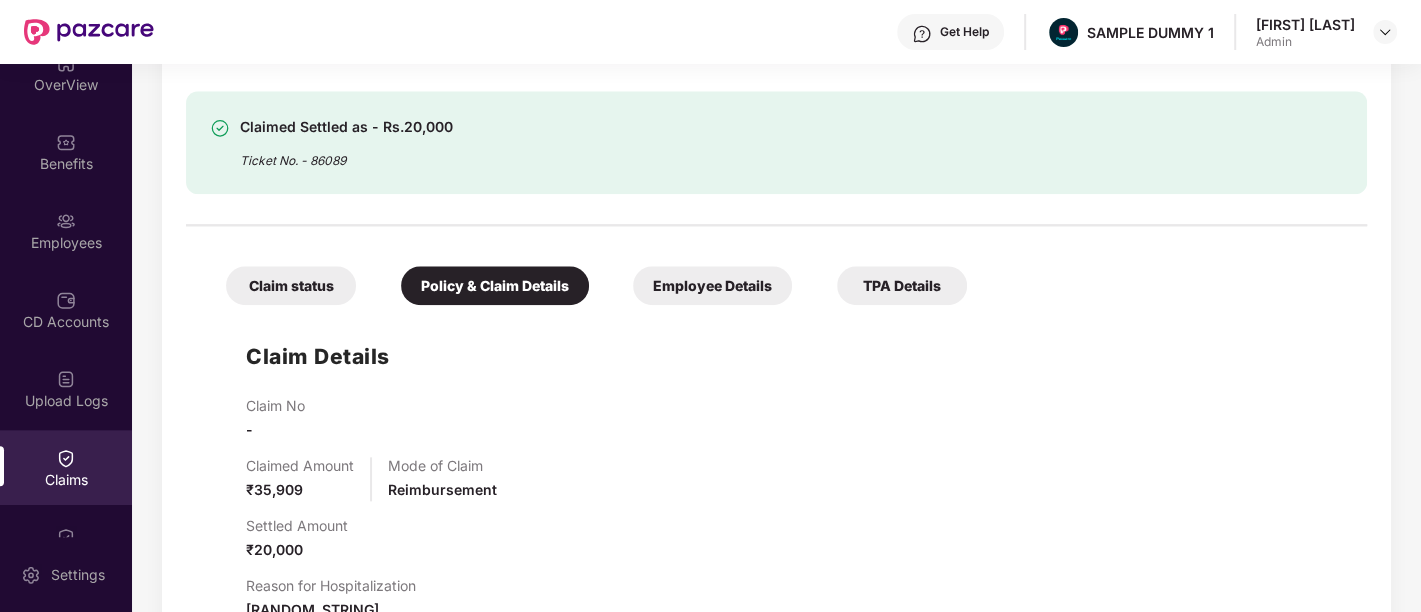 click on "Employee Details" at bounding box center [712, 285] 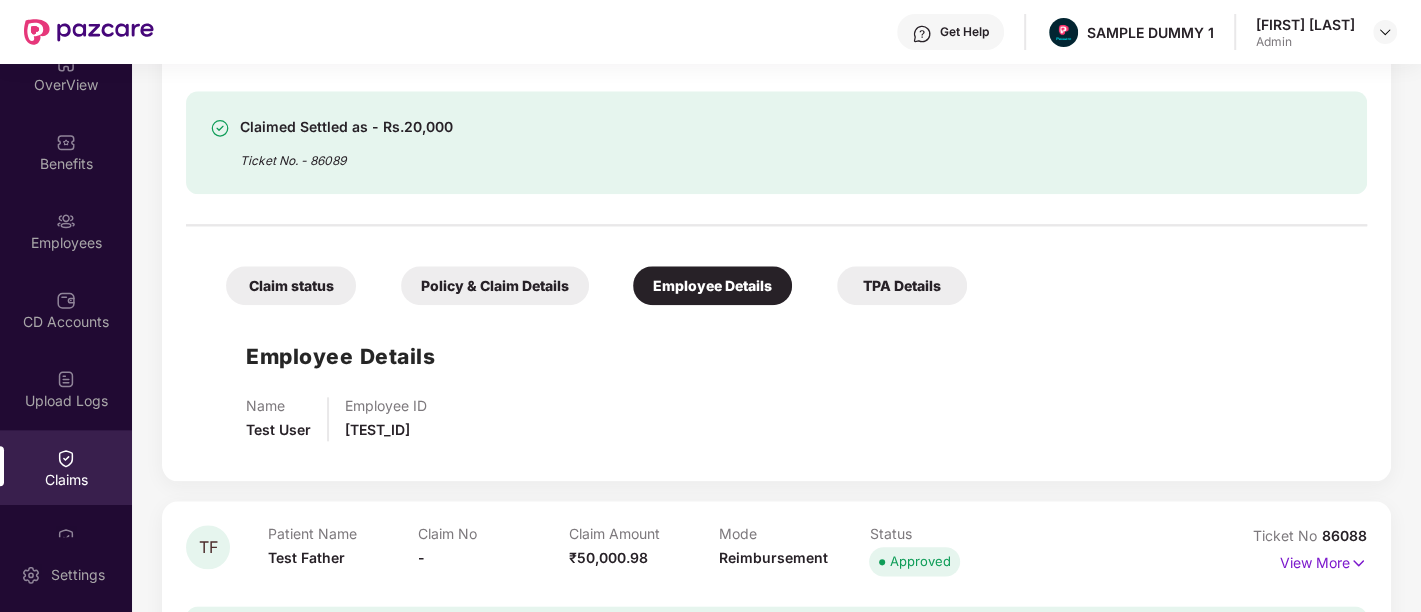 click on "TPA Details" at bounding box center [902, 285] 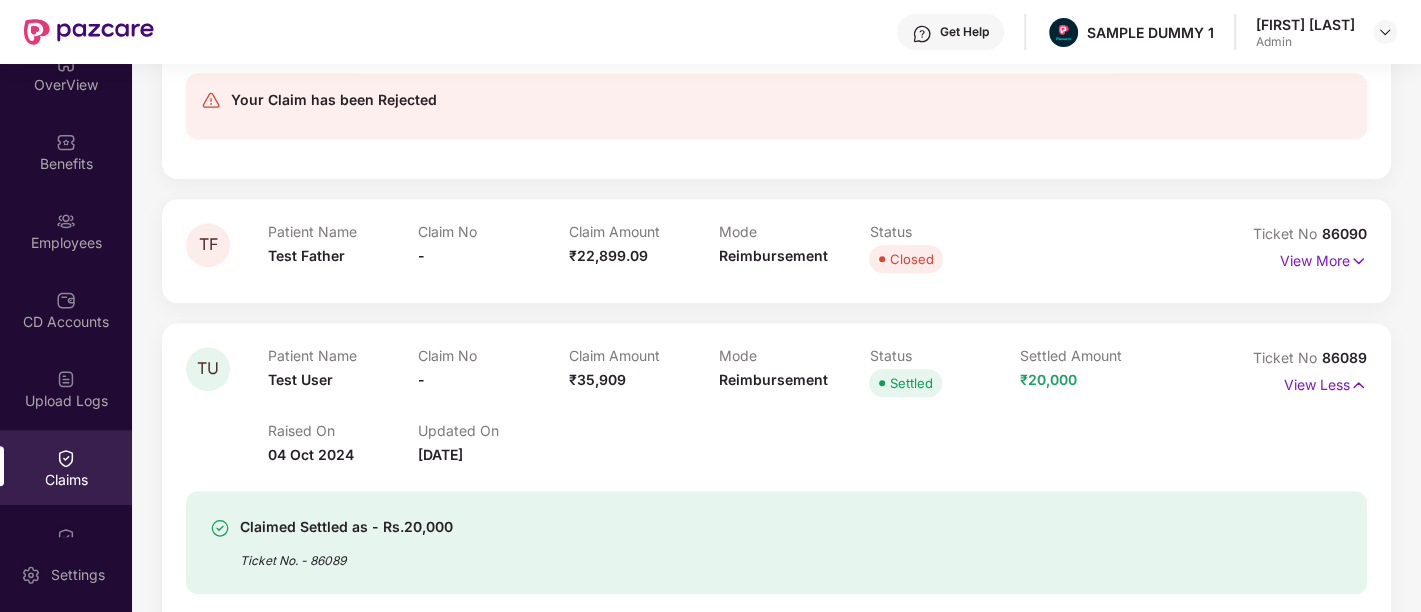 scroll, scrollTop: 1111, scrollLeft: 0, axis: vertical 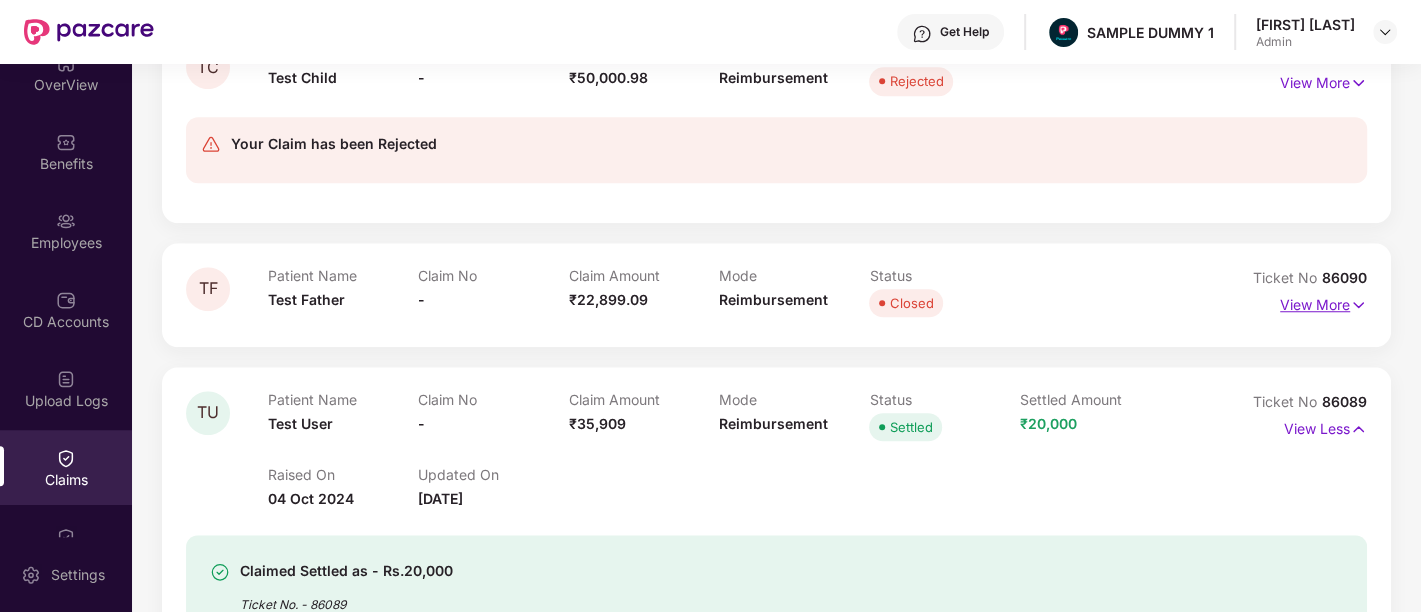 click on "View More" at bounding box center [1323, 302] 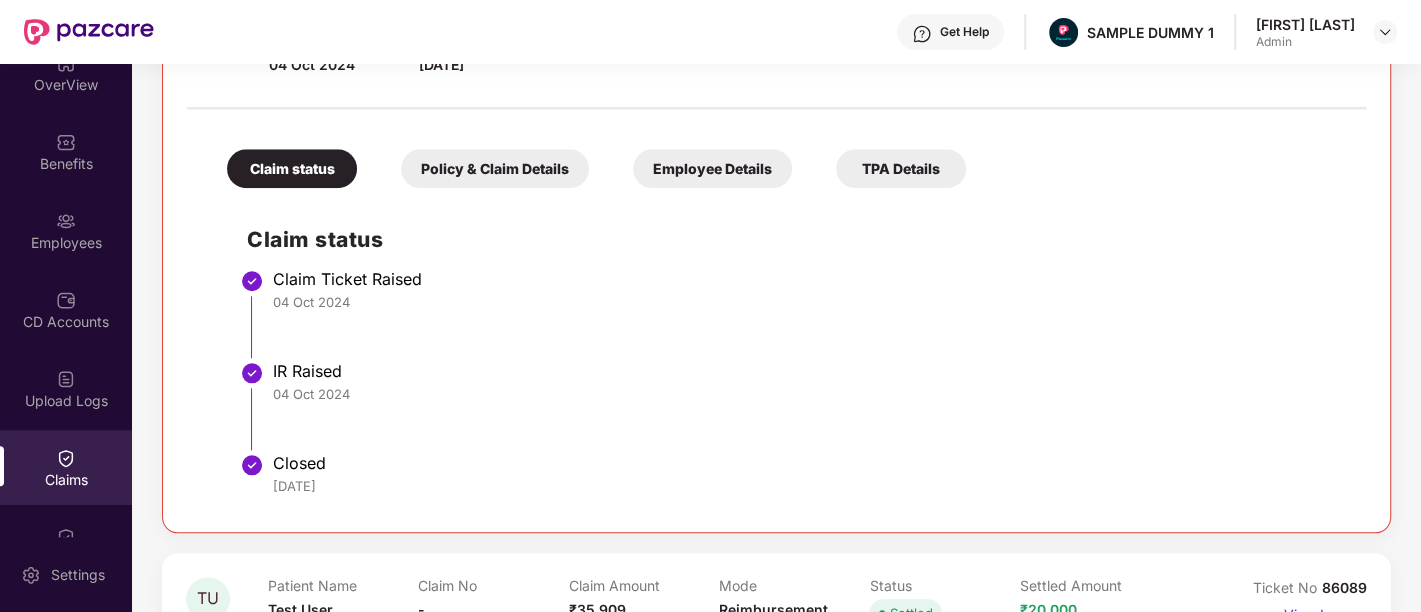 scroll, scrollTop: 1466, scrollLeft: 0, axis: vertical 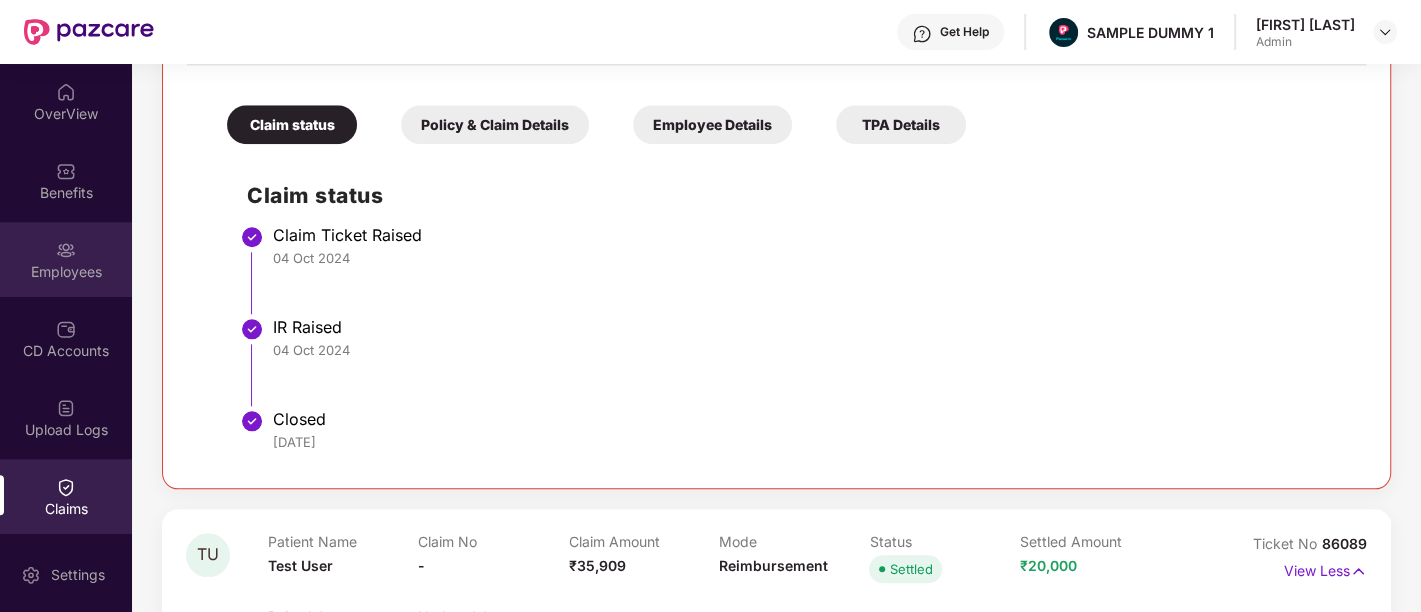 click at bounding box center (66, 250) 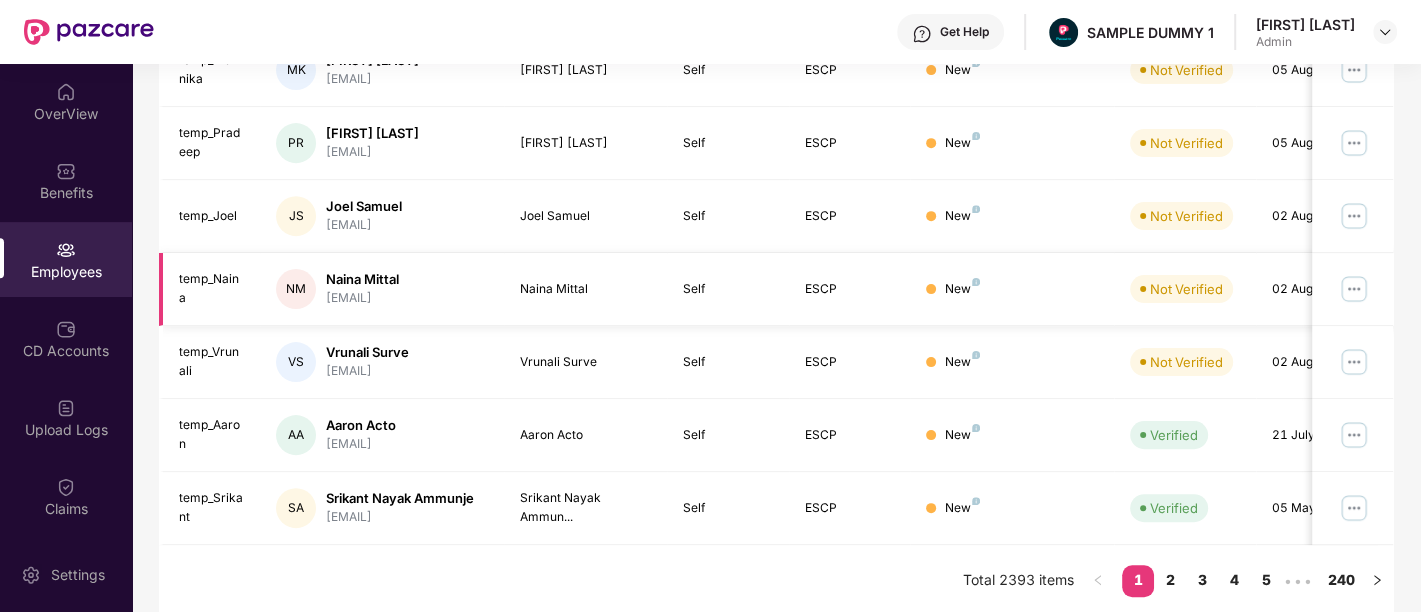 scroll, scrollTop: 0, scrollLeft: 0, axis: both 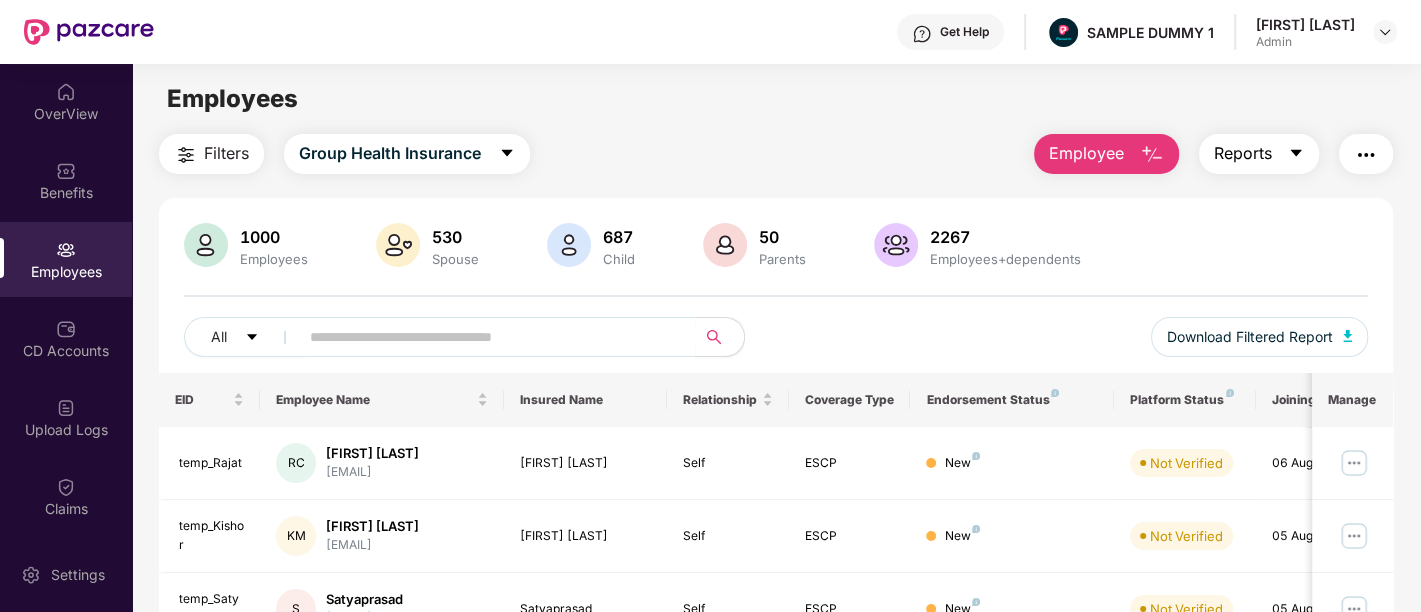 click on "Reports" at bounding box center [1259, 154] 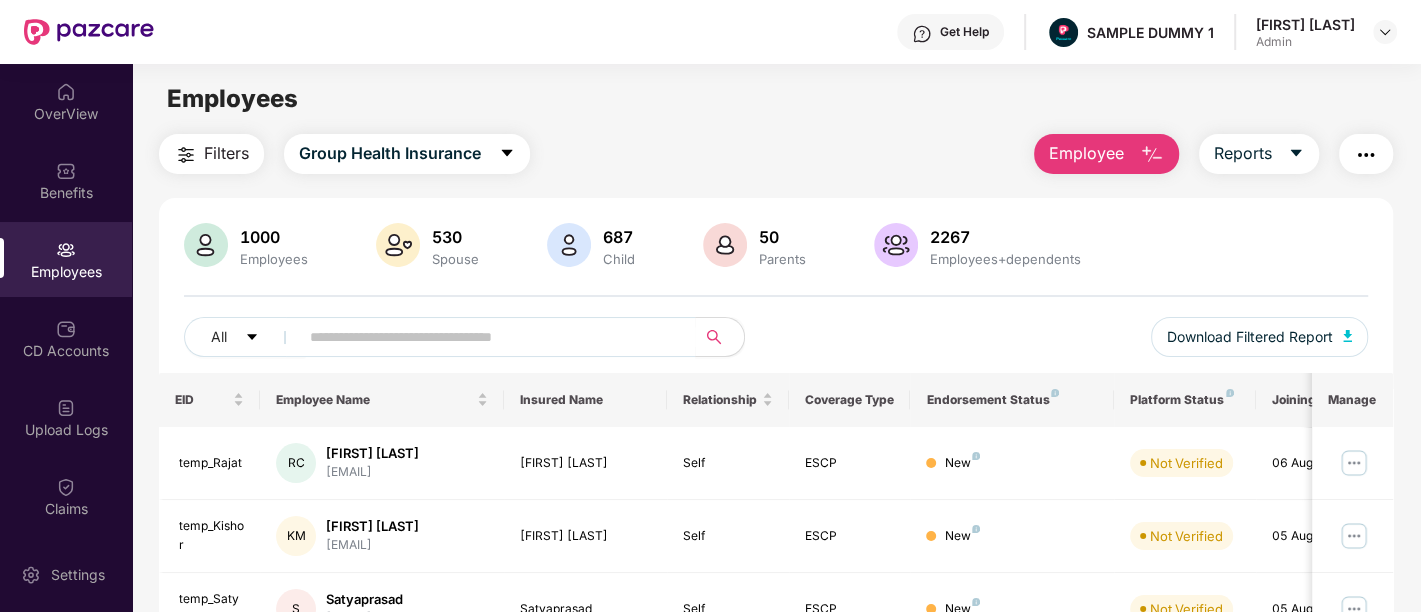 click at bounding box center (1366, 155) 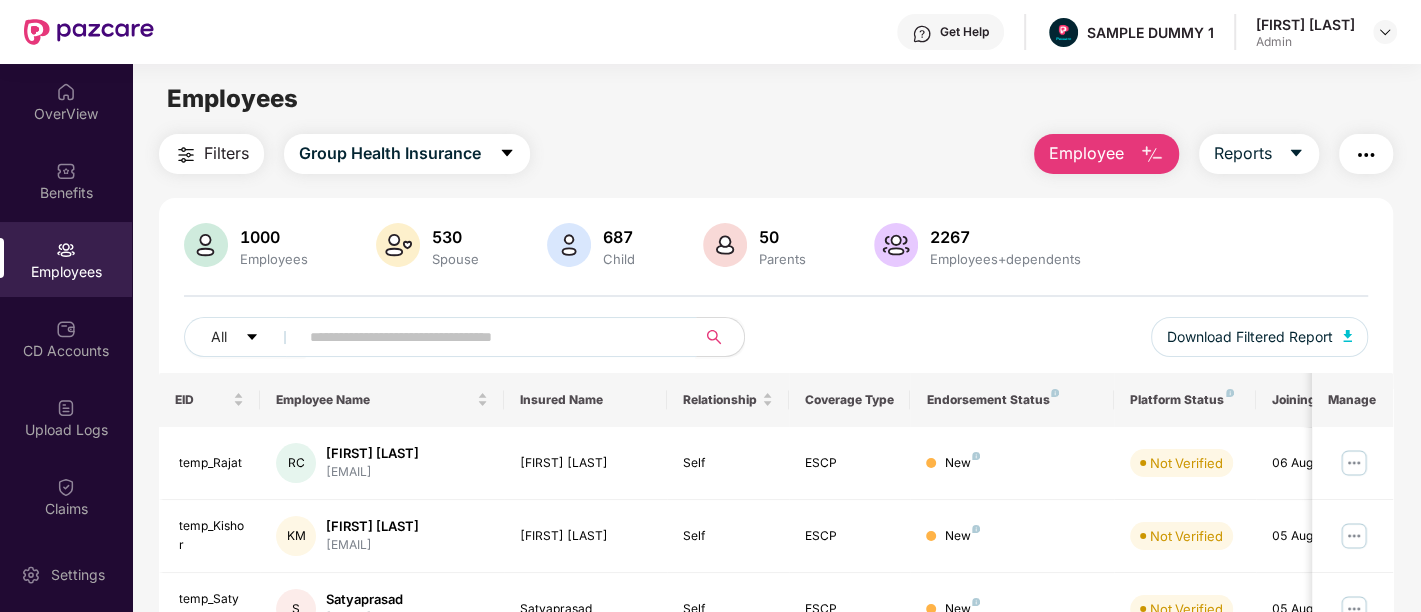 click at bounding box center [489, 337] 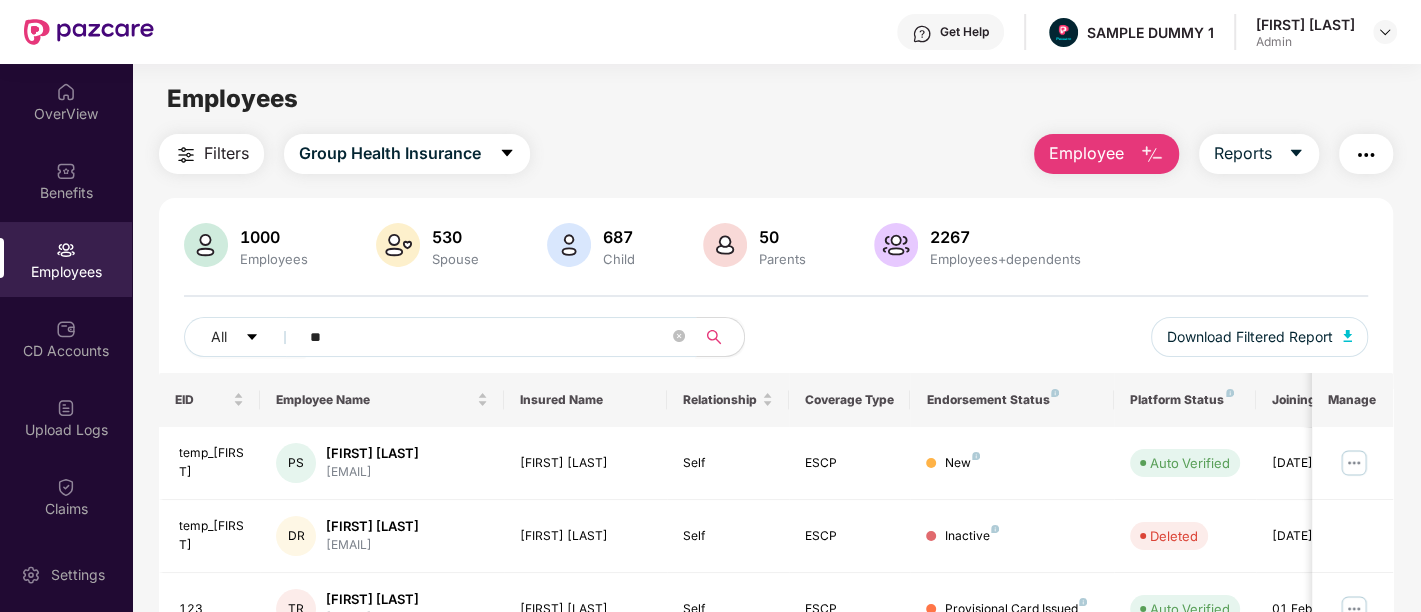 type on "*" 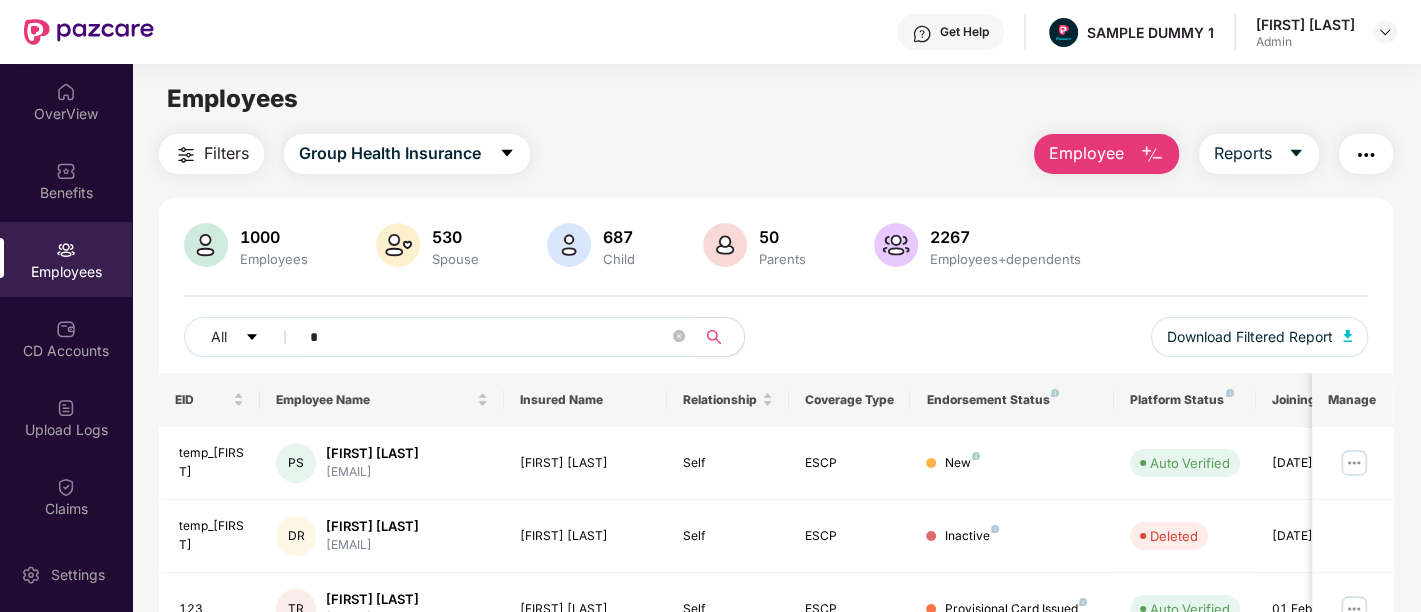 type 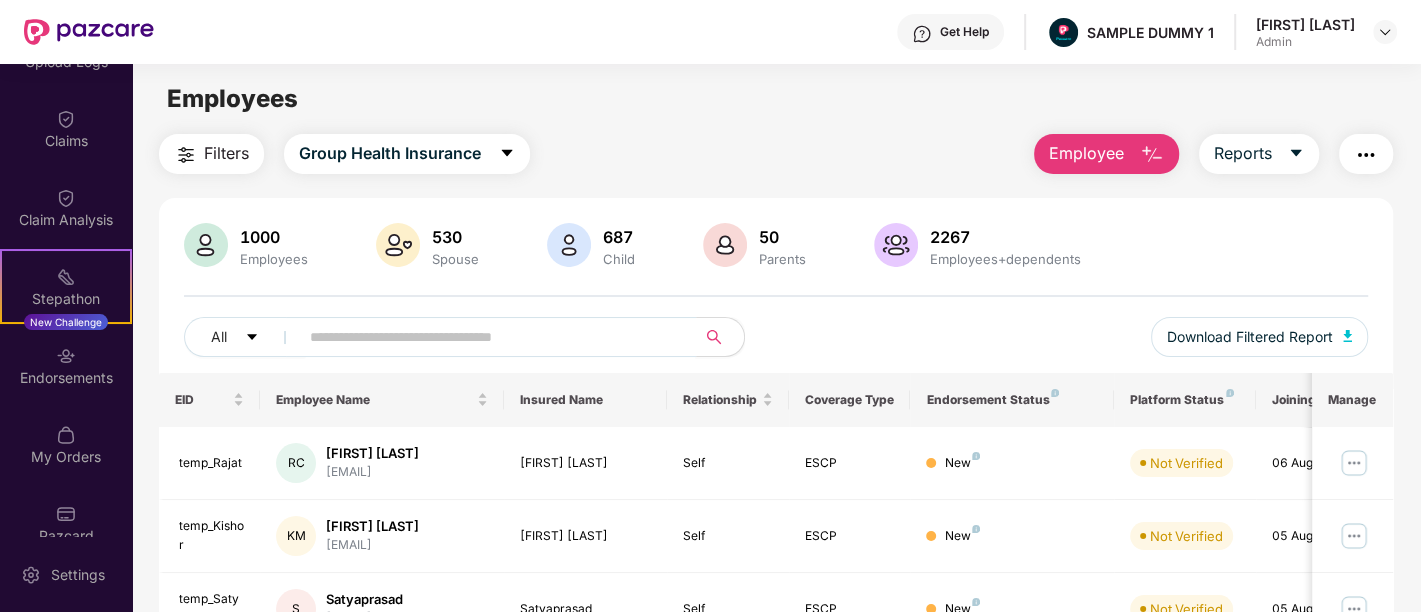 scroll, scrollTop: 394, scrollLeft: 0, axis: vertical 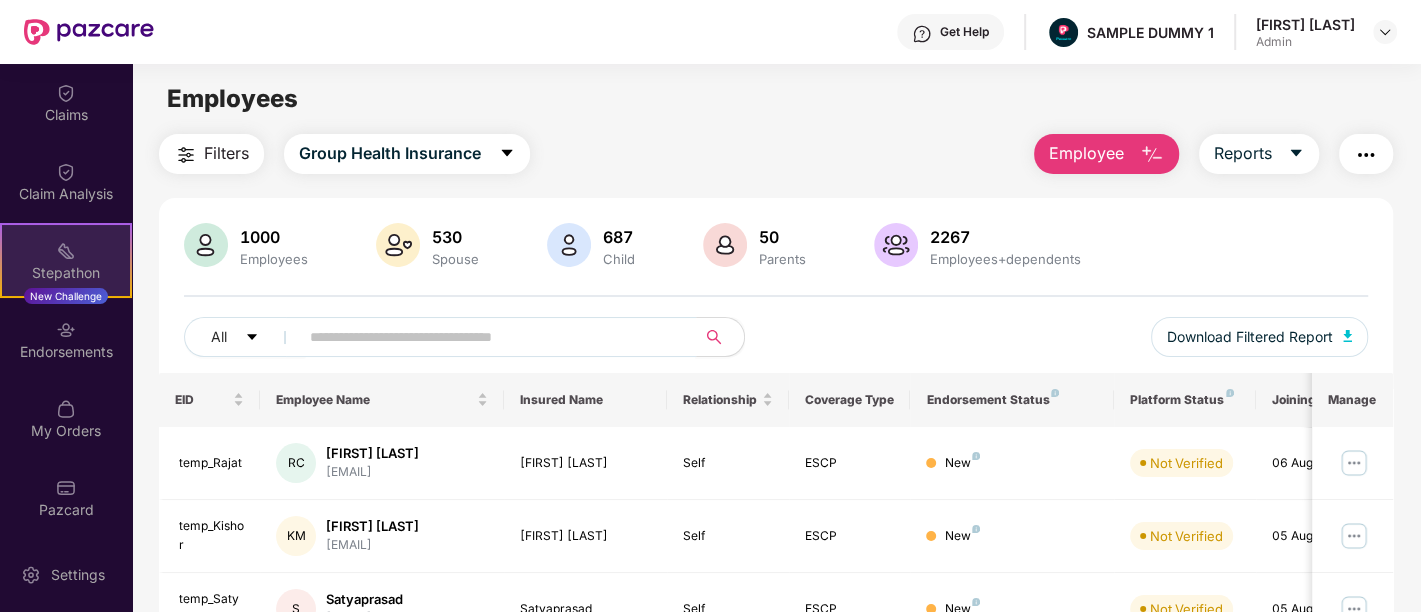 click at bounding box center (66, 251) 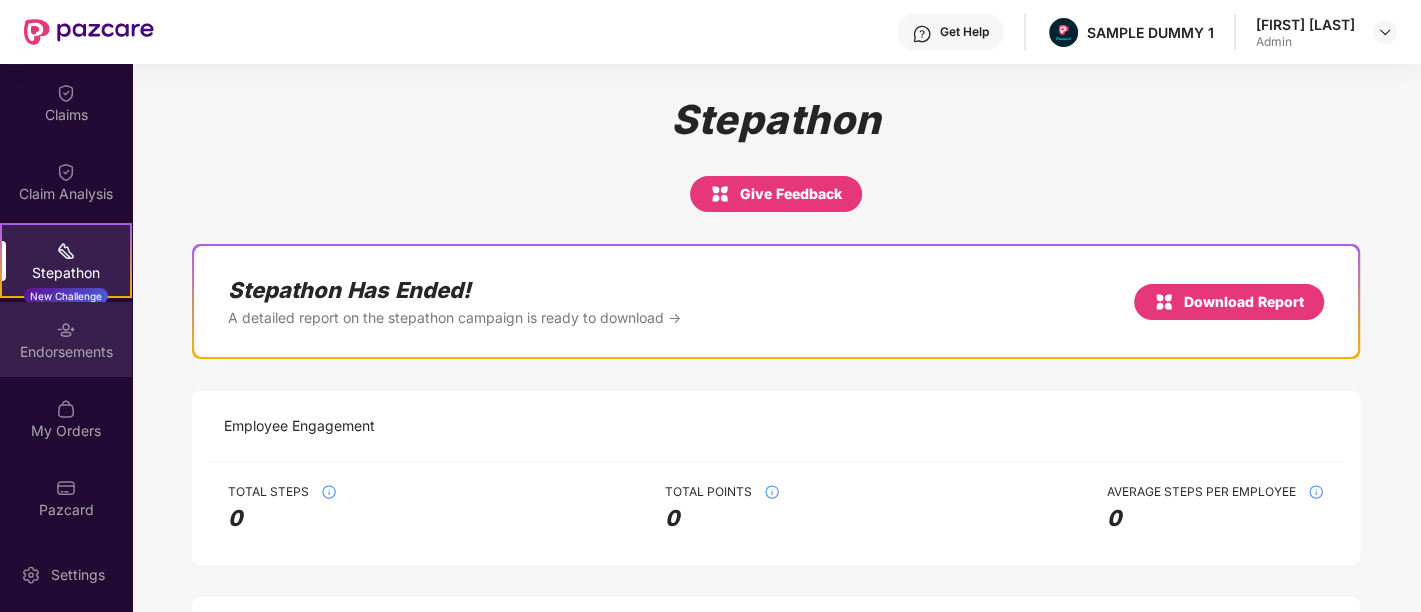 scroll, scrollTop: 0, scrollLeft: 0, axis: both 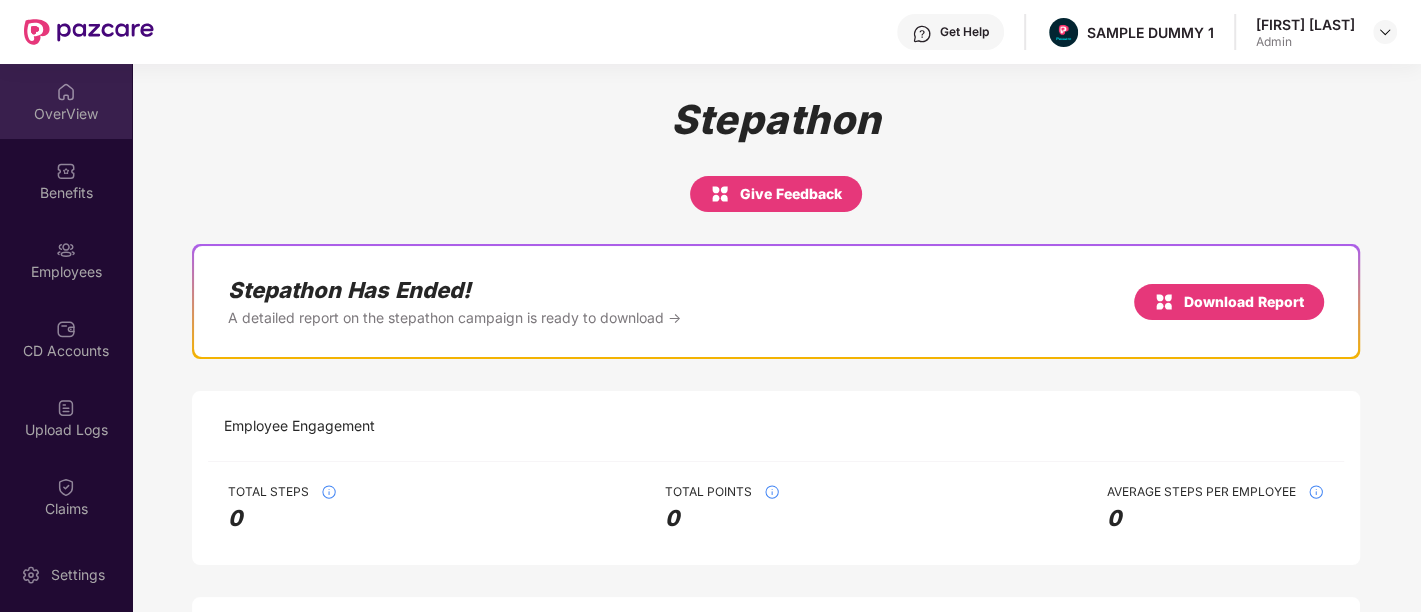click at bounding box center (66, 92) 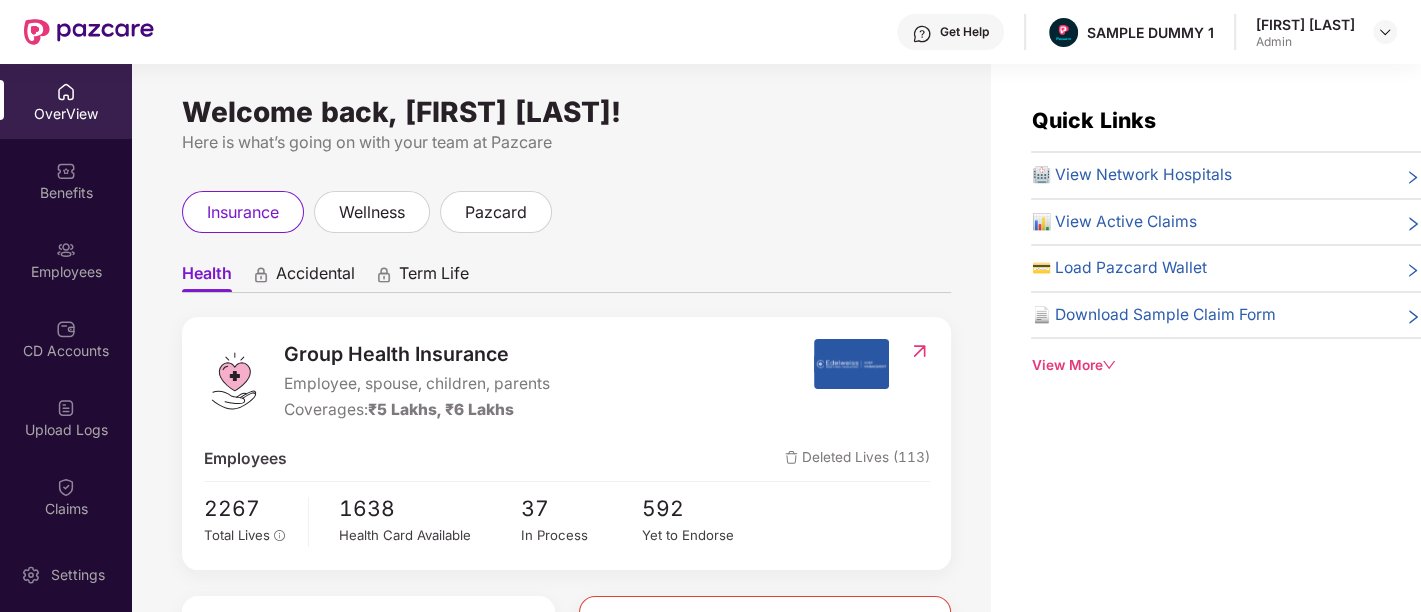click 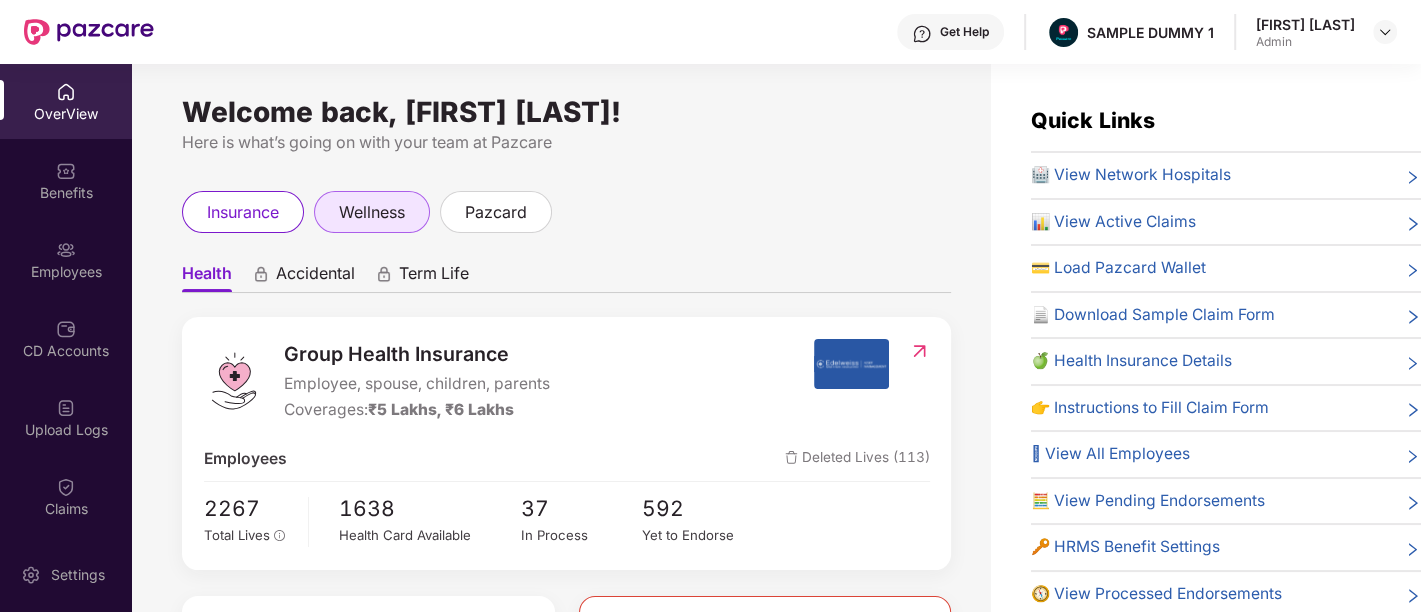 click on "wellness" at bounding box center [372, 212] 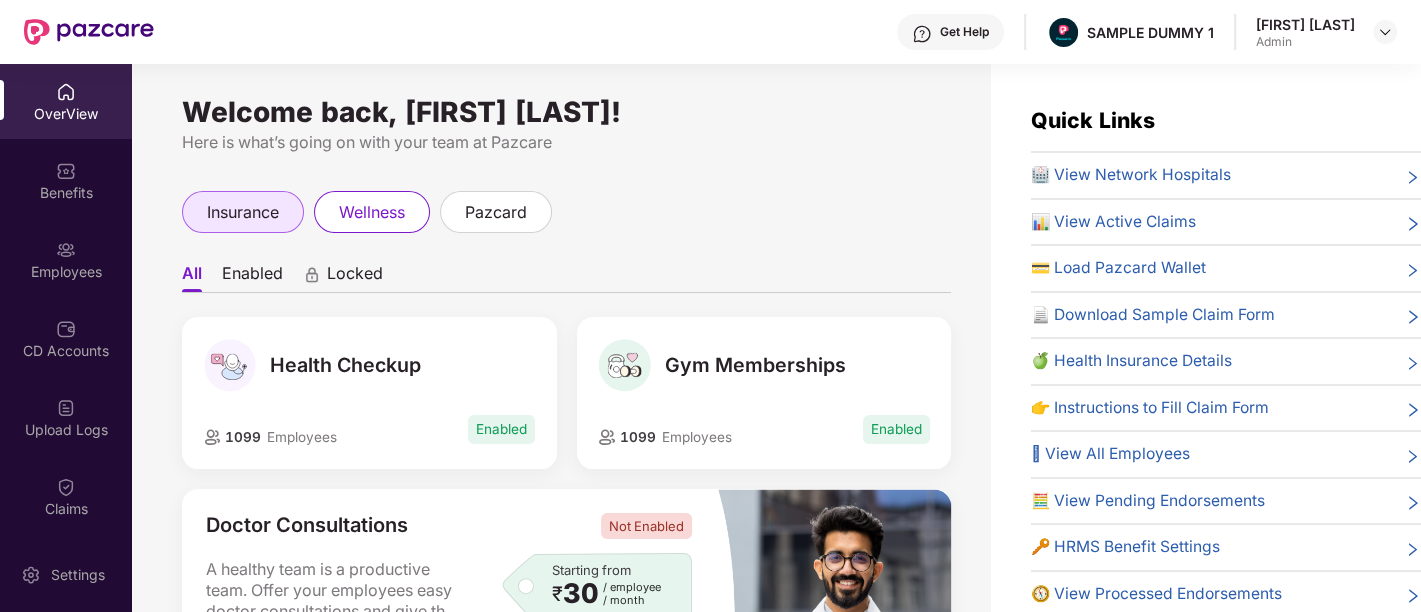 click on "insurance" at bounding box center (243, 212) 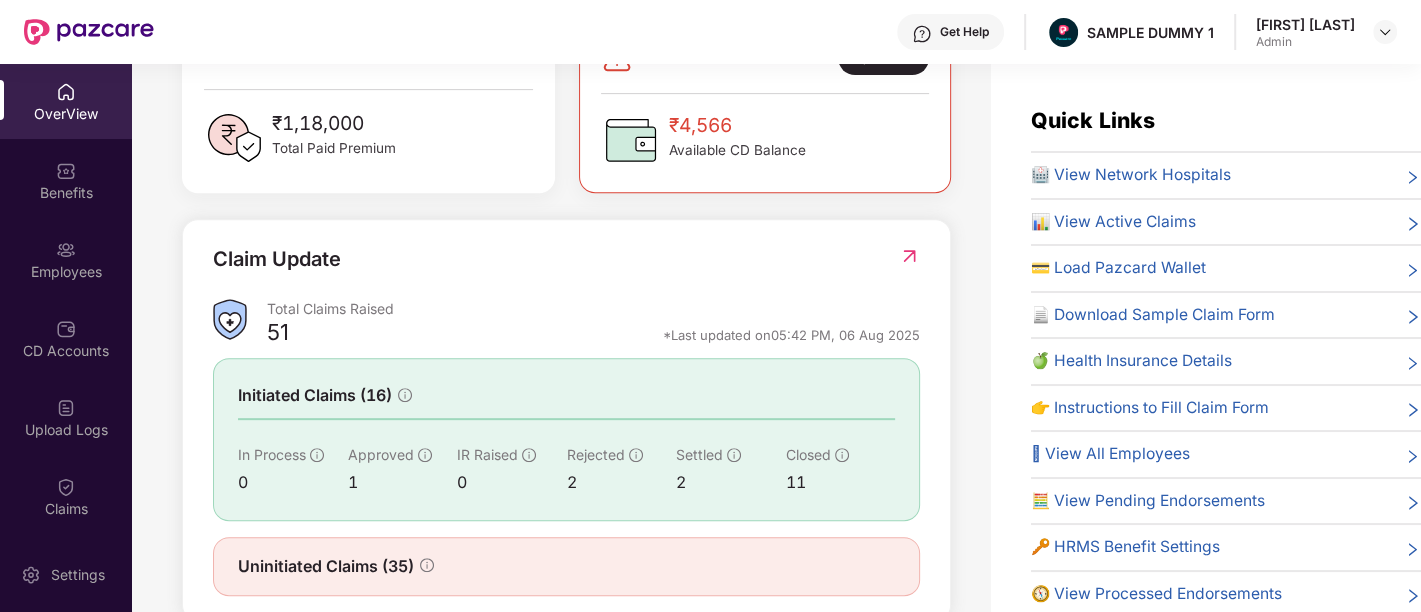 scroll, scrollTop: 617, scrollLeft: 0, axis: vertical 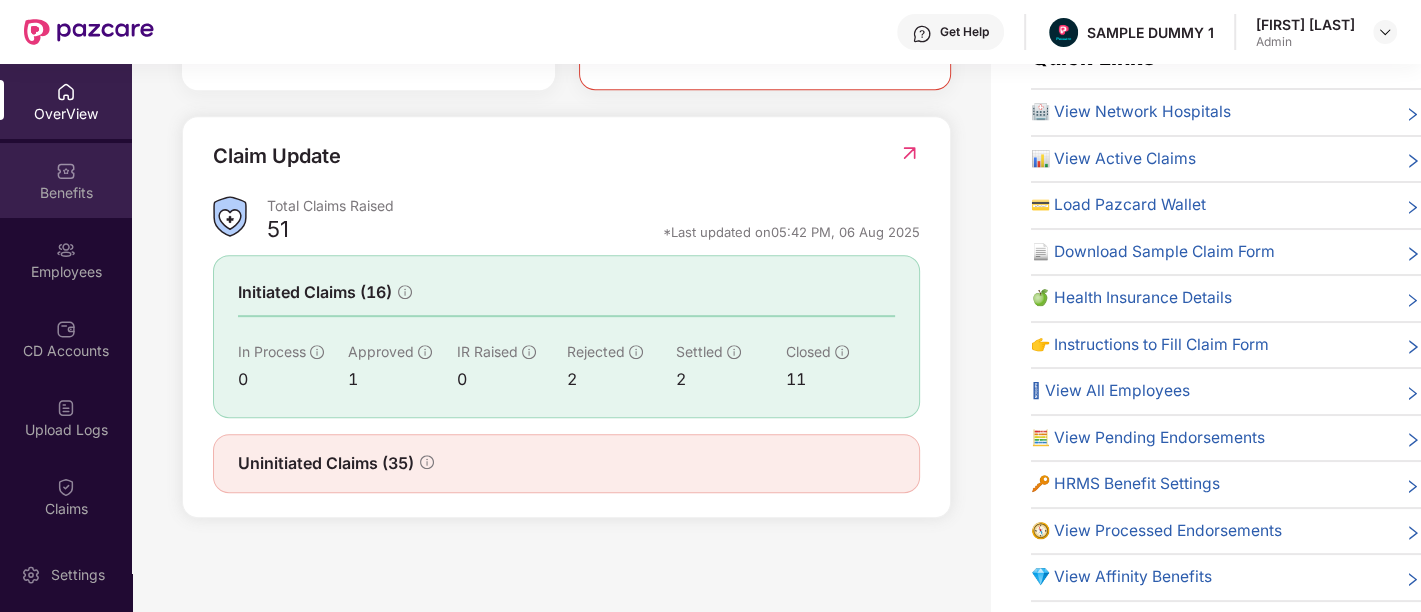 click at bounding box center (66, 171) 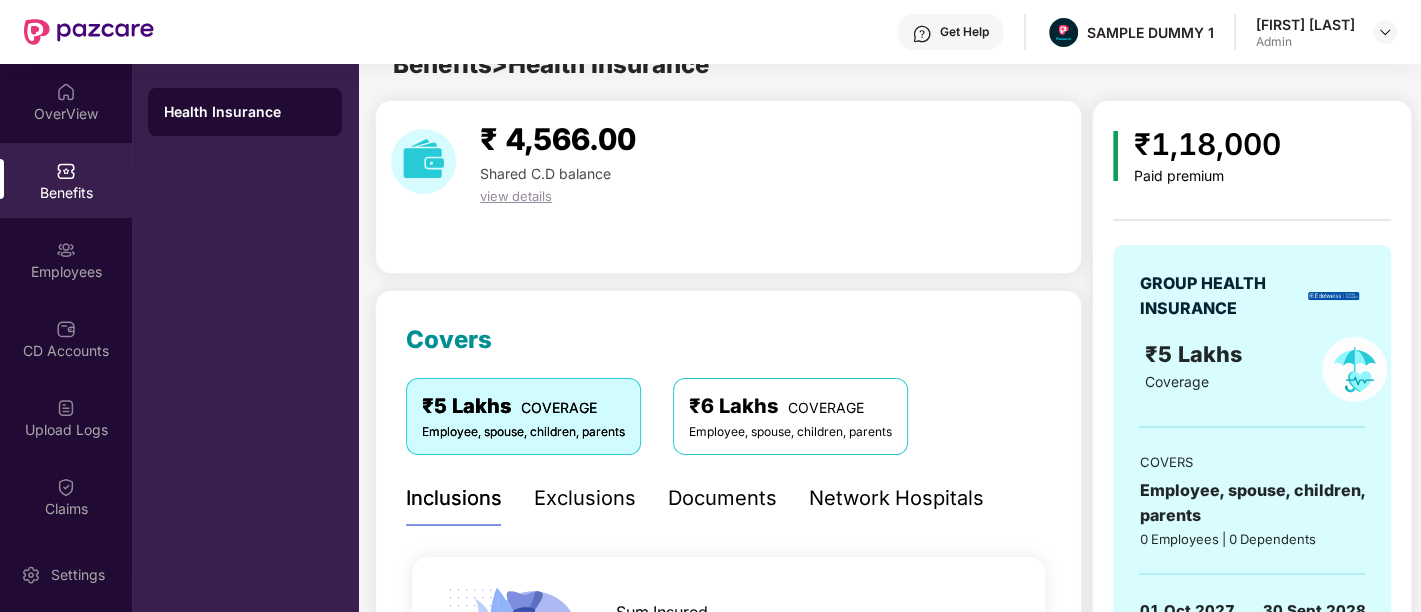 scroll, scrollTop: 63, scrollLeft: 0, axis: vertical 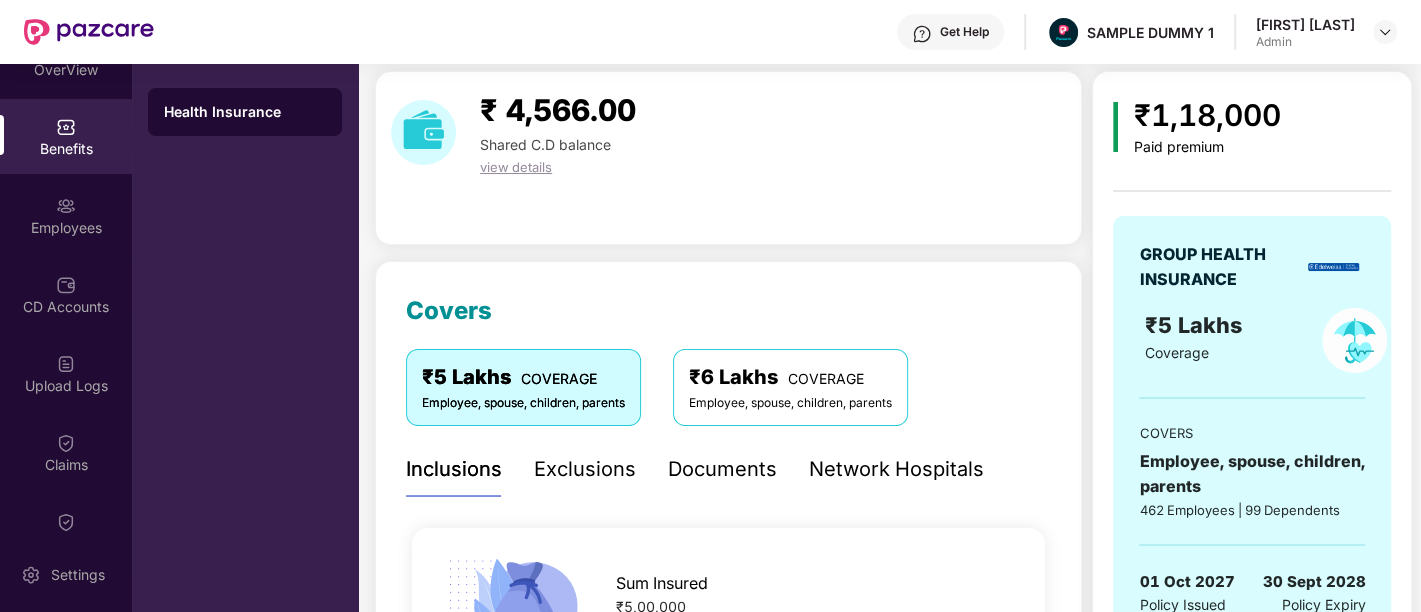 click on "₹ 4,566.00 Shared C.D balance view details" at bounding box center [728, 158] 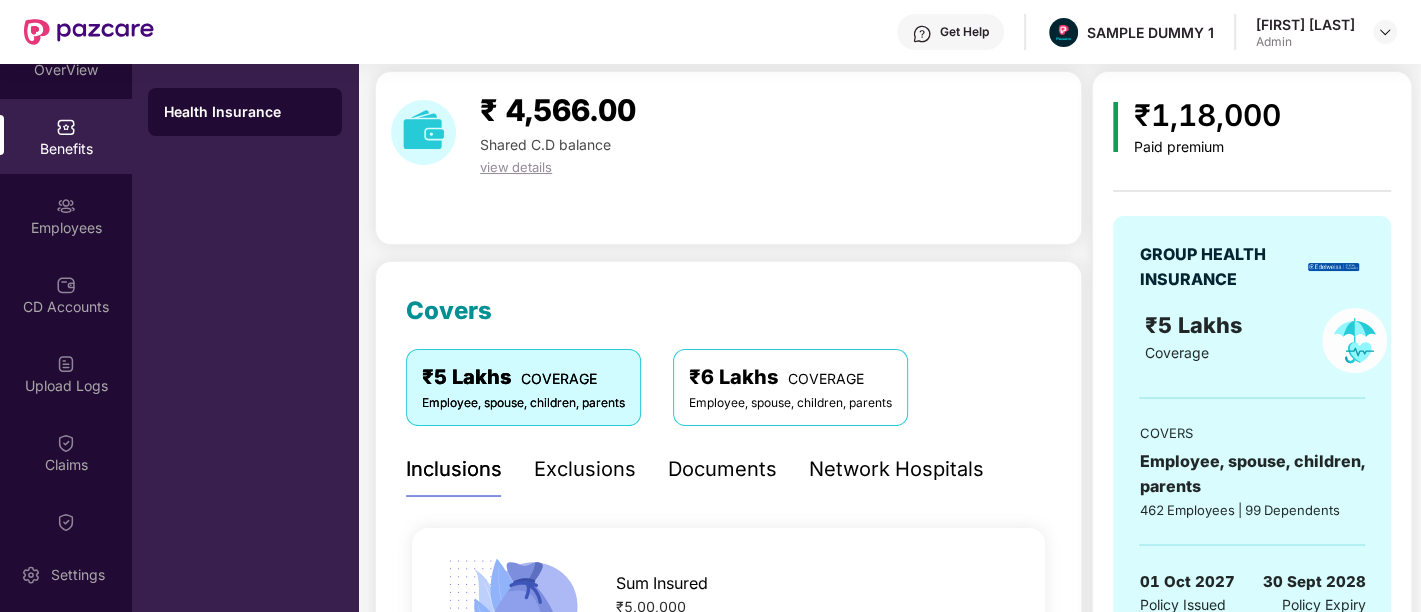click on "₹ 4,566.00 Shared C.D balance view details Covers ₹5 Lakhs COVERAGE Employee, spouse, children, parents ₹6 Lakhs COVERAGE Employee, spouse, children, parents Inclusions Exclusions Documents Network Hospitals Sum Insured ₹5,00,000 Maximum amount of money that an individual can claim from the insurance provider in a given year on family floater basis. Normal Room Rent ₹1,000 Maximum amount of per day room charges for normal room. Subject to proportionate deduction. ICU Room Rent ₹2,000 Maximum amount of per day room charges for ICU. Subject to proportionate deduction. Ambulance ₹2,000 Maximum amount that can be claimed for ground ambulance services. Pre-existing diseases coverage Covered Coverage for diseases that already exists at the time you buy a health insurance policy. Maternity Normal ₹50,000 Coverage for delivery expenses, including expenses related to normal delivery. Maternity caesarean ₹50,000 Coverage for delivery expenses, including expenses related to caesarean delivery. 30 days" at bounding box center [888, 2109] 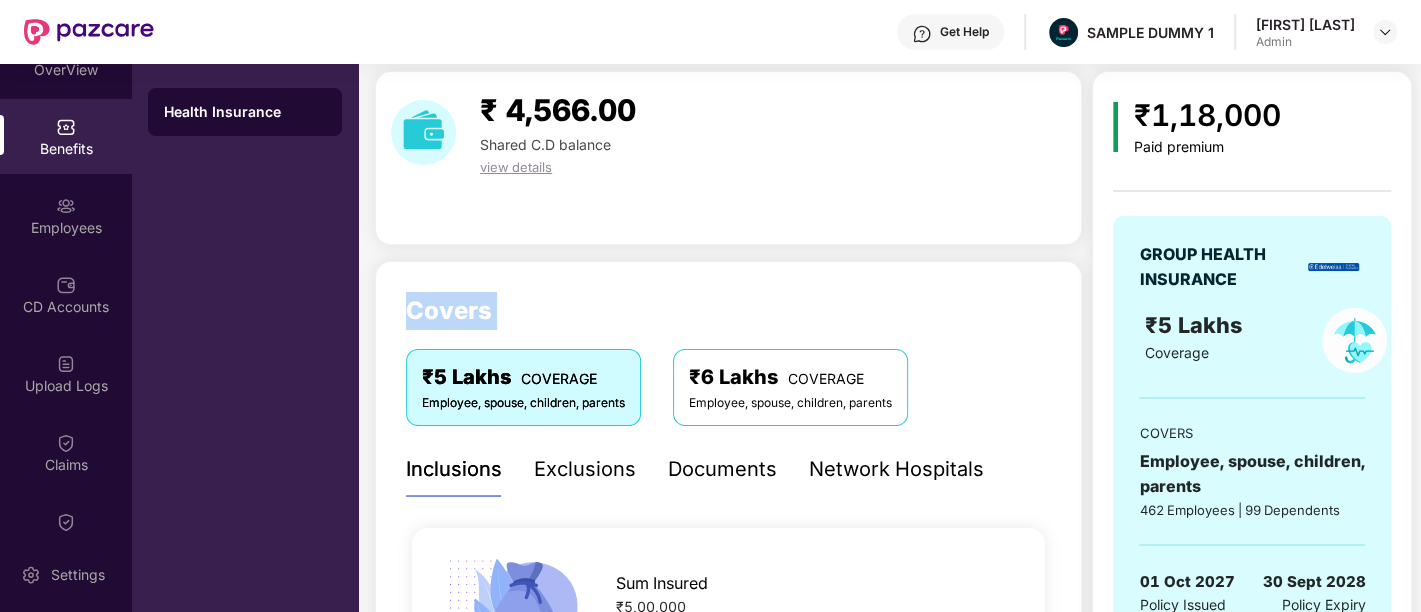 click on "₹ 4,566.00 Shared C.D balance view details Covers ₹5 Lakhs COVERAGE Employee, spouse, children, parents ₹6 Lakhs COVERAGE Employee, spouse, children, parents Inclusions Exclusions Documents Network Hospitals Sum Insured ₹5,00,000 Maximum amount of money that an individual can claim from the insurance provider in a given year on family floater basis. Normal Room Rent ₹1,000 Maximum amount of per day room charges for normal room. Subject to proportionate deduction. ICU Room Rent ₹2,000 Maximum amount of per day room charges for ICU. Subject to proportionate deduction. Ambulance ₹2,000 Maximum amount that can be claimed for ground ambulance services. Pre-existing diseases coverage Covered Coverage for diseases that already exists at the time you buy a health insurance policy. Maternity Normal ₹50,000 Coverage for delivery expenses, including expenses related to normal delivery. Maternity caesarean ₹50,000 Coverage for delivery expenses, including expenses related to caesarean delivery. 30 days" at bounding box center [888, 2109] 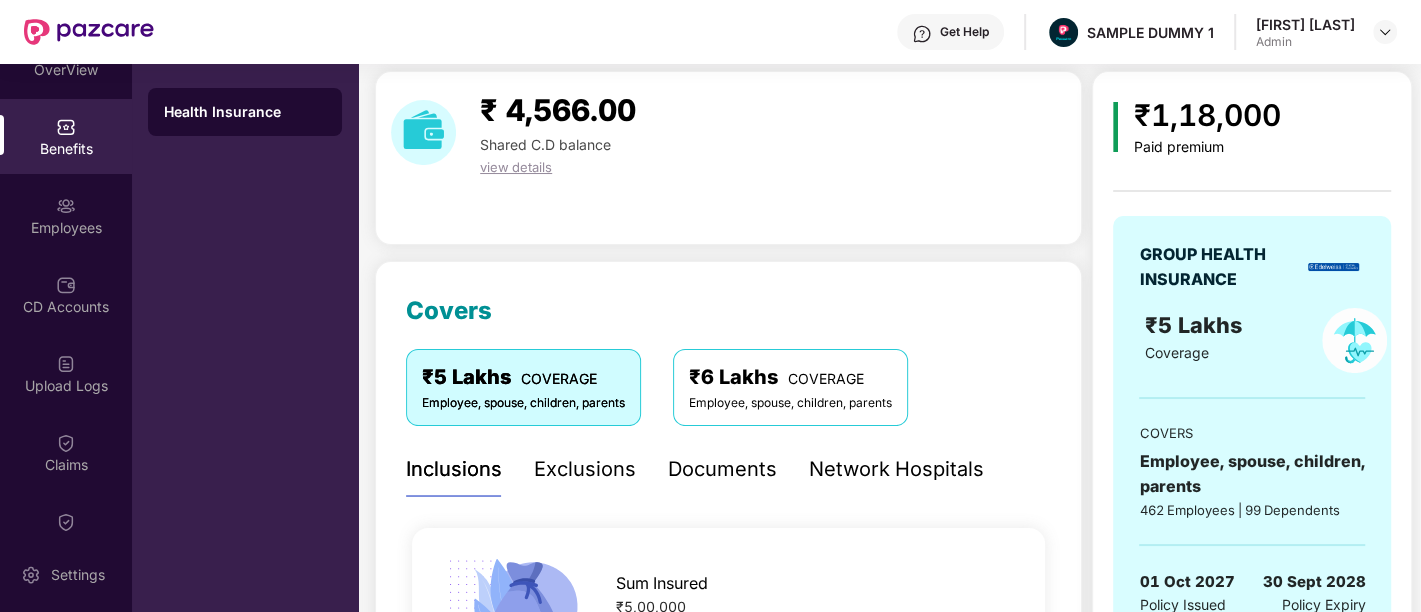 click on "₹ 4,566.00 Shared C.D balance view details Covers ₹5 Lakhs COVERAGE Employee, spouse, children, parents ₹6 Lakhs COVERAGE Employee, spouse, children, parents Inclusions Exclusions Documents Network Hospitals Sum Insured ₹5,00,000 Maximum amount of money that an individual can claim from the insurance provider in a given year on family floater basis. Normal Room Rent ₹1,000 Maximum amount of per day room charges for normal room. Subject to proportionate deduction. ICU Room Rent ₹2,000 Maximum amount of per day room charges for ICU. Subject to proportionate deduction. Ambulance ₹2,000 Maximum amount that can be claimed for ground ambulance services. Pre-existing diseases coverage Covered Coverage for diseases that already exists at the time you buy a health insurance policy. Maternity Normal ₹50,000 Coverage for delivery expenses, including expenses related to normal delivery. Maternity caesarean ₹50,000 Coverage for delivery expenses, including expenses related to caesarean delivery. 30 days" at bounding box center [888, 2109] 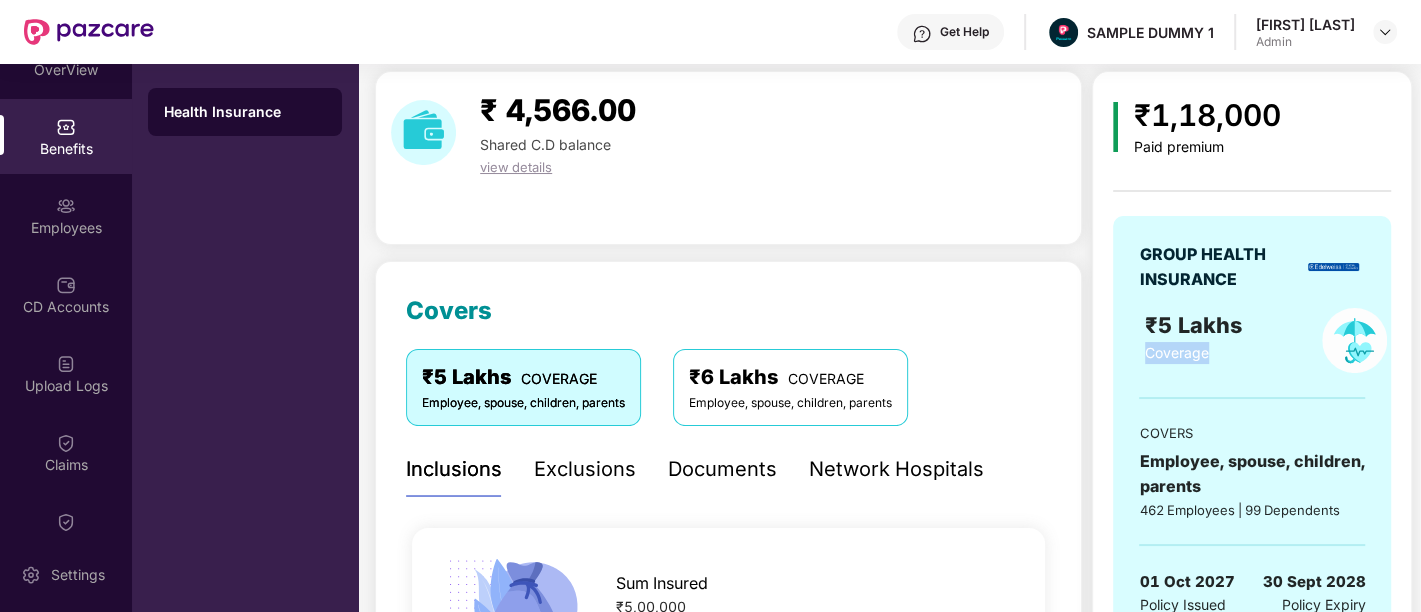 click on "₹ 4,566.00 Shared C.D balance view details Covers ₹5 Lakhs COVERAGE Employee, spouse, children, parents ₹6 Lakhs COVERAGE Employee, spouse, children, parents Inclusions Exclusions Documents Network Hospitals Sum Insured ₹5,00,000 Maximum amount of money that an individual can claim from the insurance provider in a given year on family floater basis. Normal Room Rent ₹1,000 Maximum amount of per day room charges for normal room. Subject to proportionate deduction. ICU Room Rent ₹2,000 Maximum amount of per day room charges for ICU. Subject to proportionate deduction. Ambulance ₹2,000 Maximum amount that can be claimed for ground ambulance services. Pre-existing diseases coverage Covered Coverage for diseases that already exists at the time you buy a health insurance policy. Maternity Normal ₹50,000 Coverage for delivery expenses, including expenses related to normal delivery. Maternity caesarean ₹50,000 Coverage for delivery expenses, including expenses related to caesarean delivery. 30 days" at bounding box center (888, 2109) 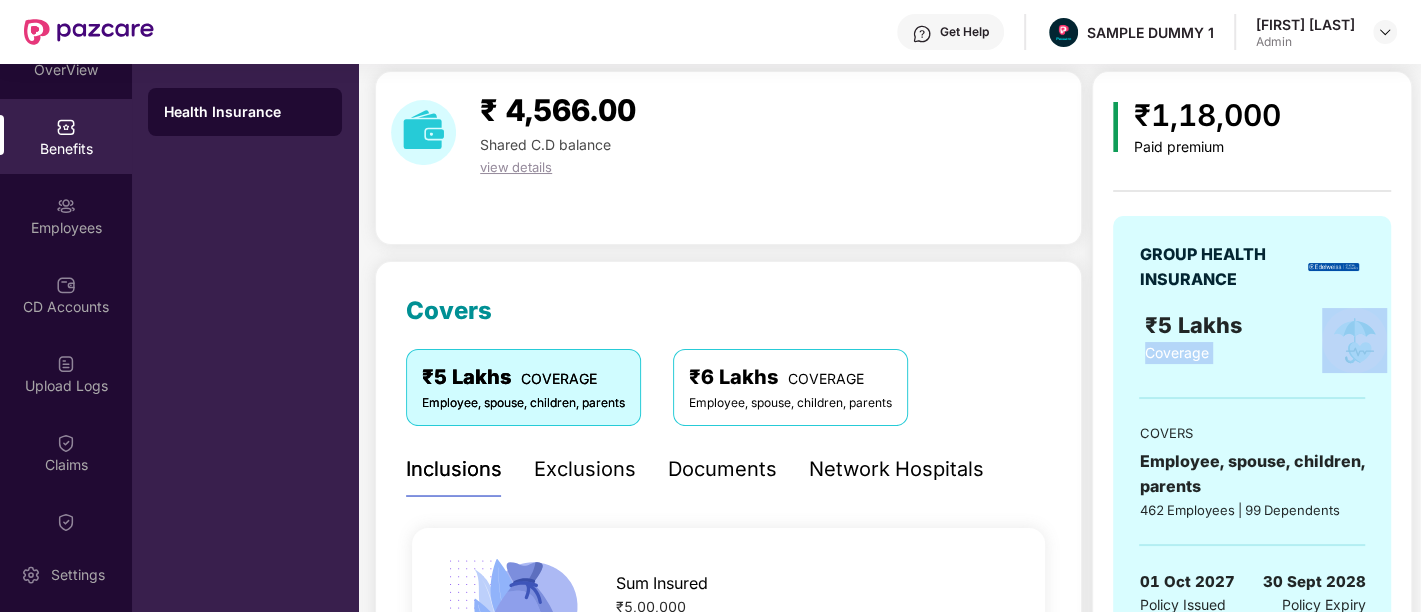 click on "₹ 4,566.00 Shared C.D balance view details Covers ₹5 Lakhs COVERAGE Employee, spouse, children, parents ₹6 Lakhs COVERAGE Employee, spouse, children, parents Inclusions Exclusions Documents Network Hospitals Sum Insured ₹5,00,000 Maximum amount of money that an individual can claim from the insurance provider in a given year on family floater basis. Normal Room Rent ₹1,000 Maximum amount of per day room charges for normal room. Subject to proportionate deduction. ICU Room Rent ₹2,000 Maximum amount of per day room charges for ICU. Subject to proportionate deduction. Ambulance ₹2,000 Maximum amount that can be claimed for ground ambulance services. Pre-existing diseases coverage Covered Coverage for diseases that already exists at the time you buy a health insurance policy. Maternity Normal ₹50,000 Coverage for delivery expenses, including expenses related to normal delivery. Maternity caesarean ₹50,000 Coverage for delivery expenses, including expenses related to caesarean delivery. 30 days" at bounding box center (888, 2109) 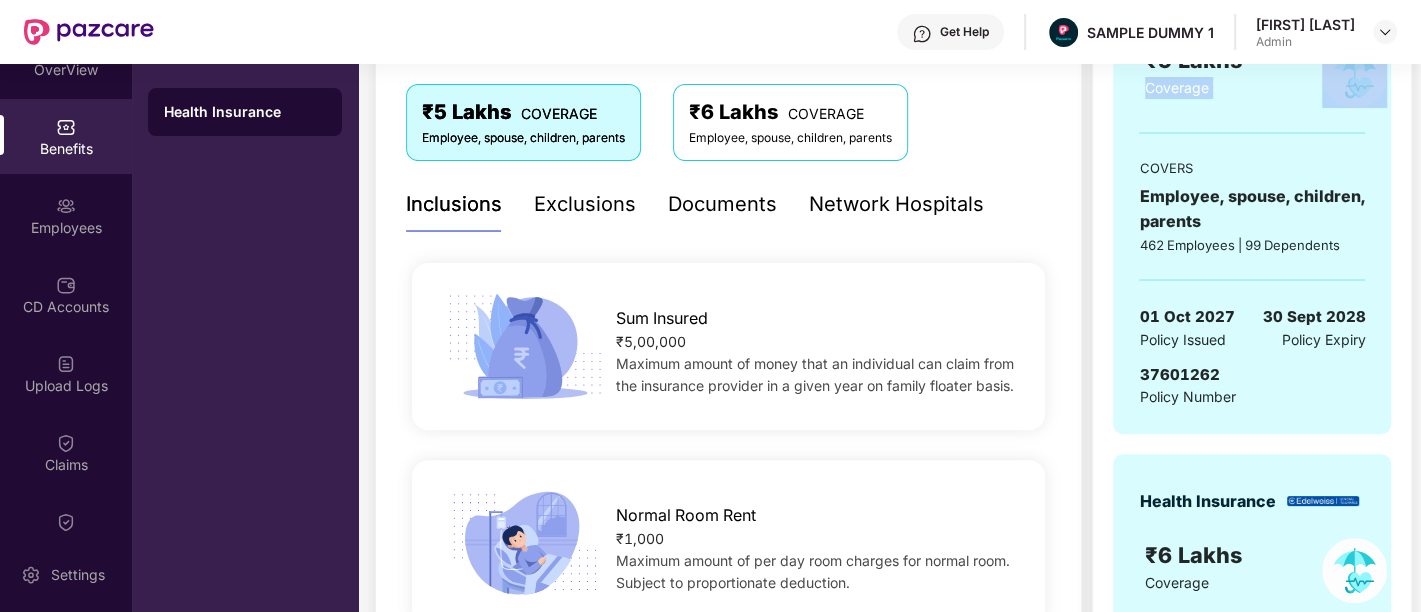 scroll, scrollTop: 330, scrollLeft: 0, axis: vertical 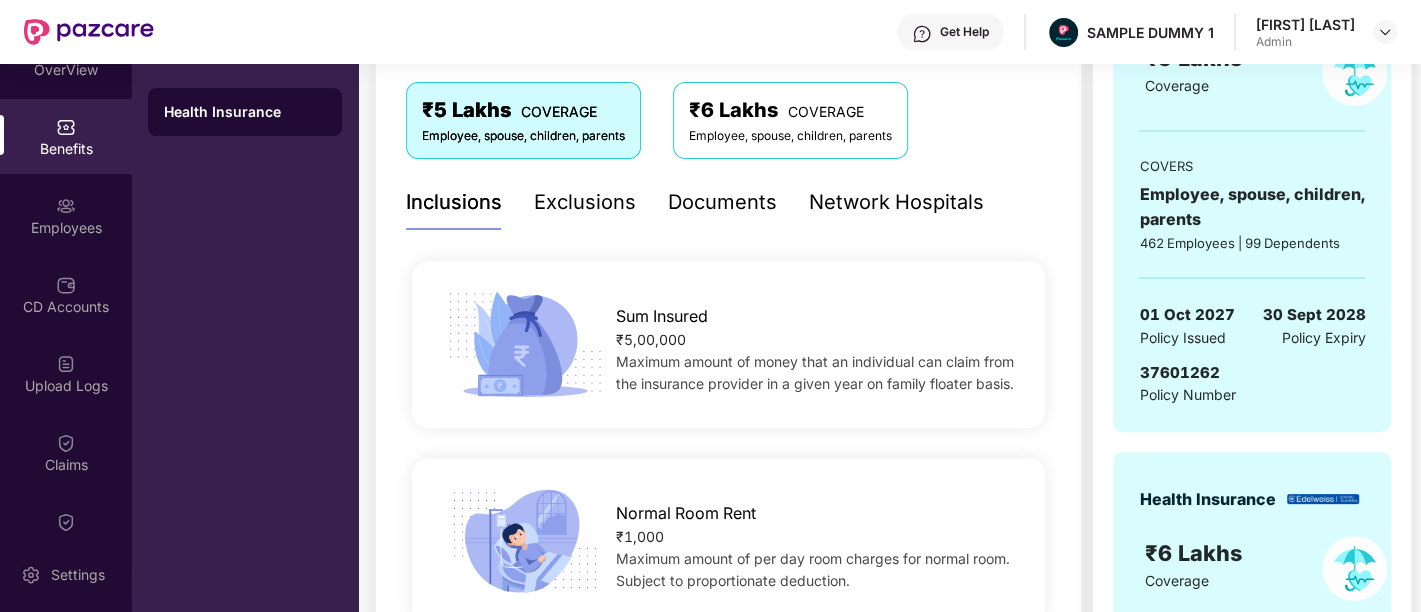click on "Exclusions" at bounding box center [585, 202] 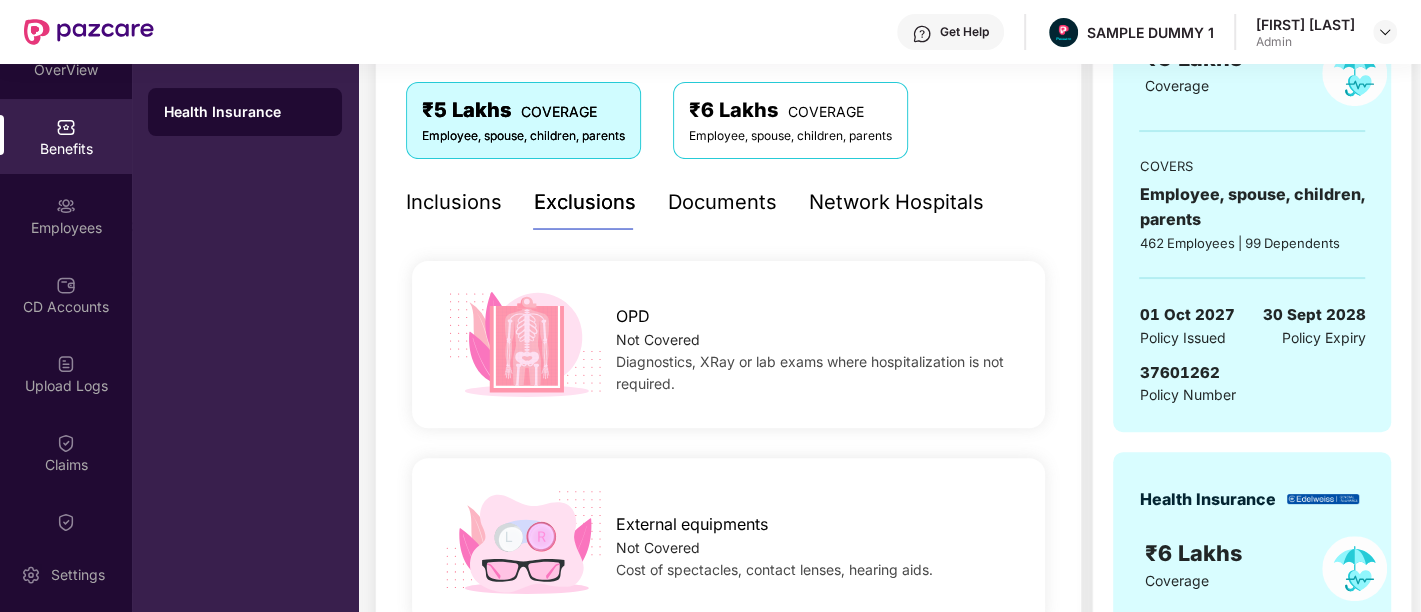 click on "Documents" at bounding box center [722, 202] 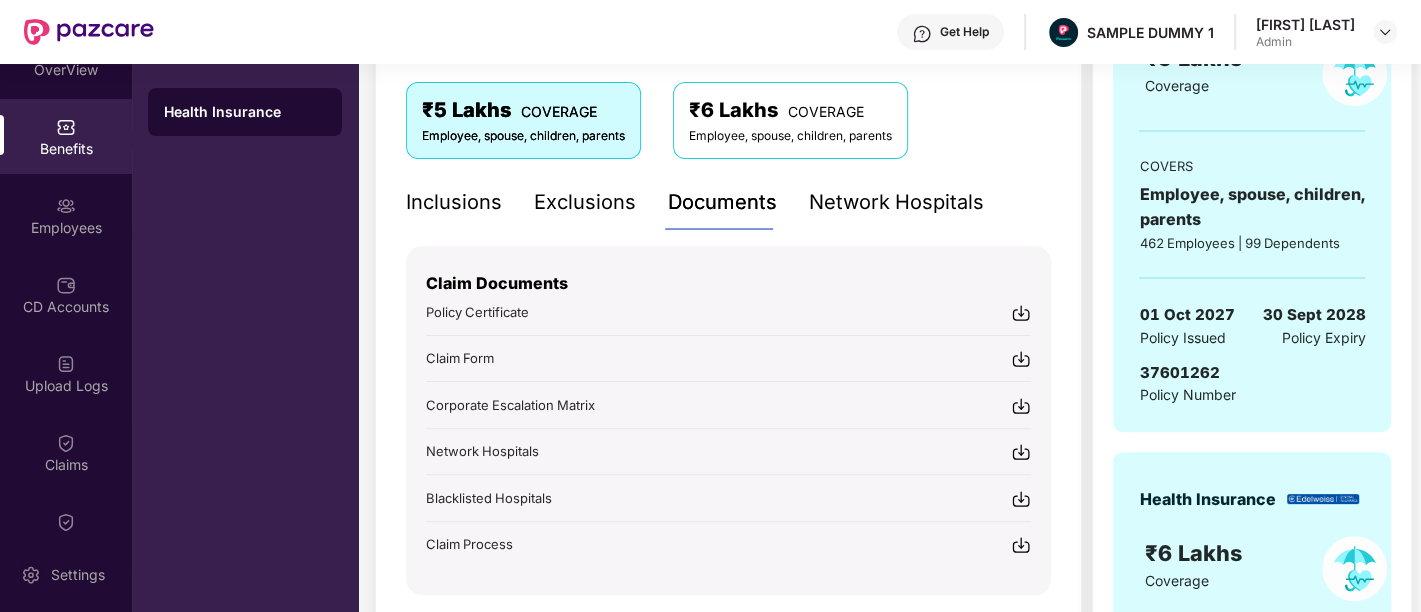 click on "Network Hospitals" at bounding box center (896, 202) 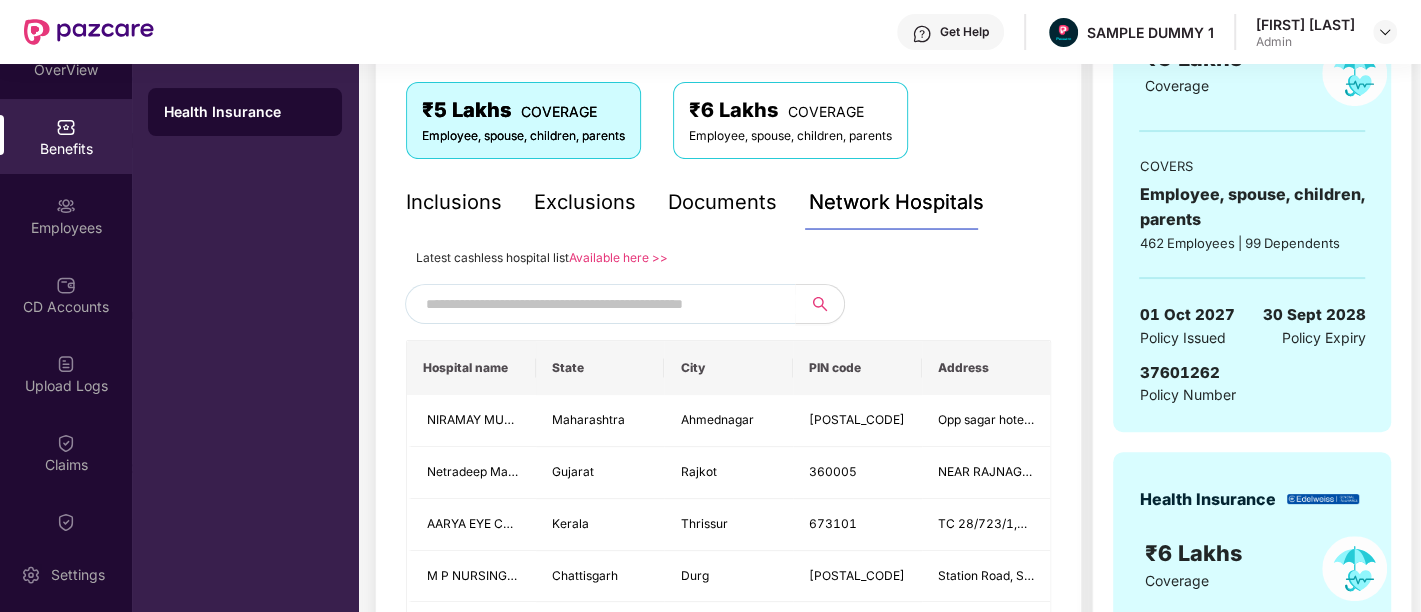 click at bounding box center (597, 304) 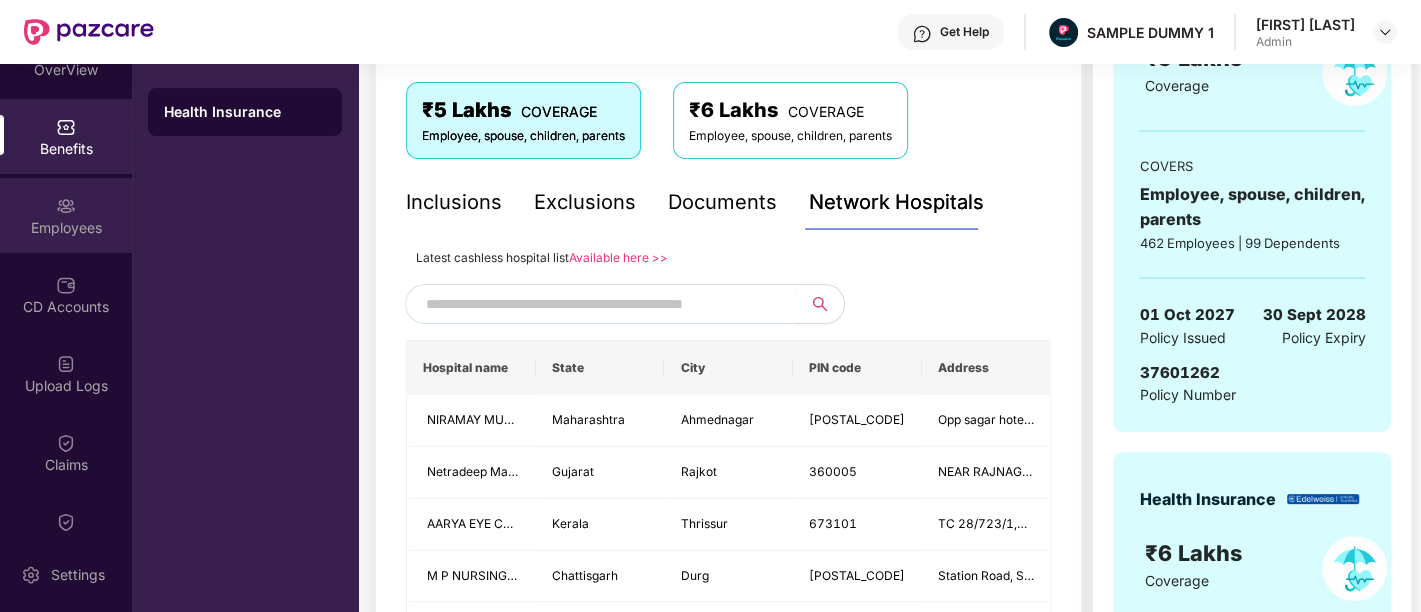 click at bounding box center (66, 206) 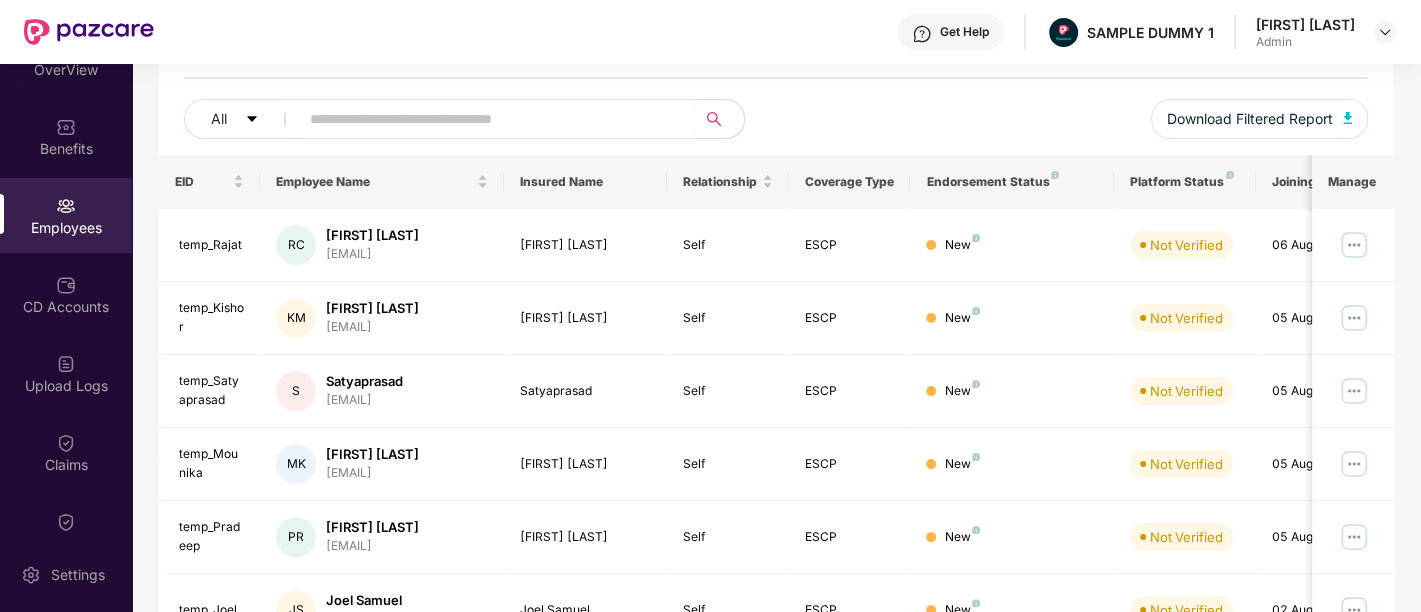 scroll, scrollTop: 330, scrollLeft: 0, axis: vertical 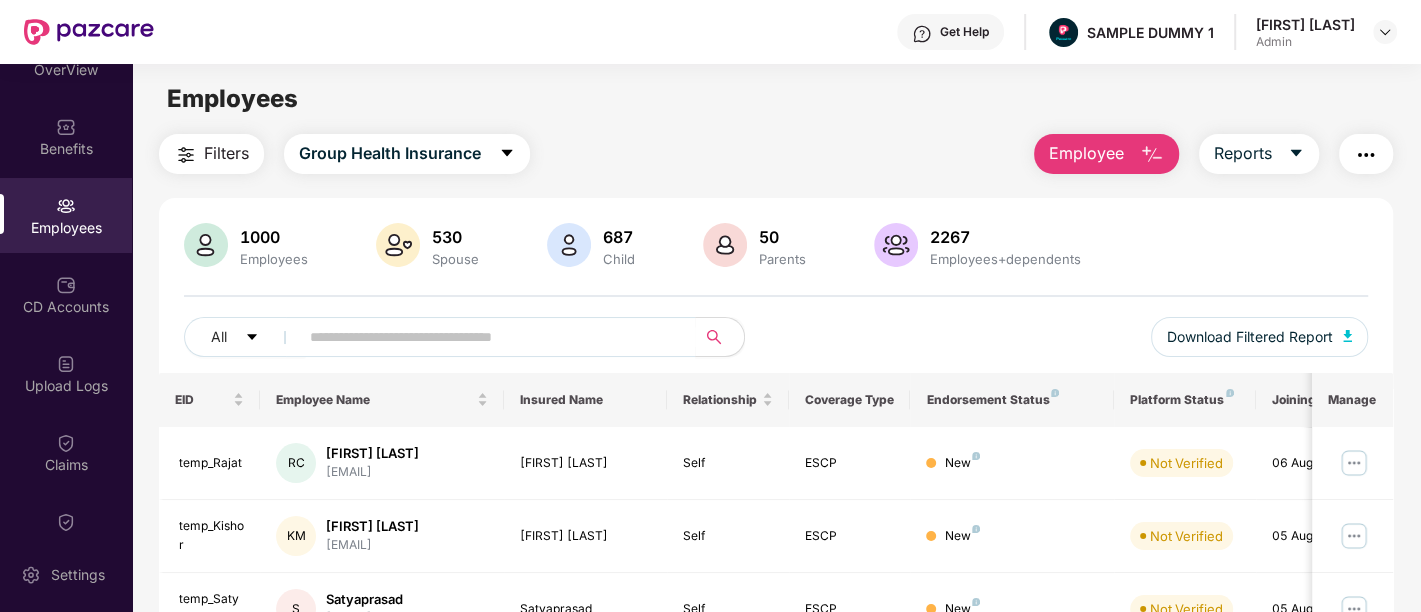 click at bounding box center [1152, 155] 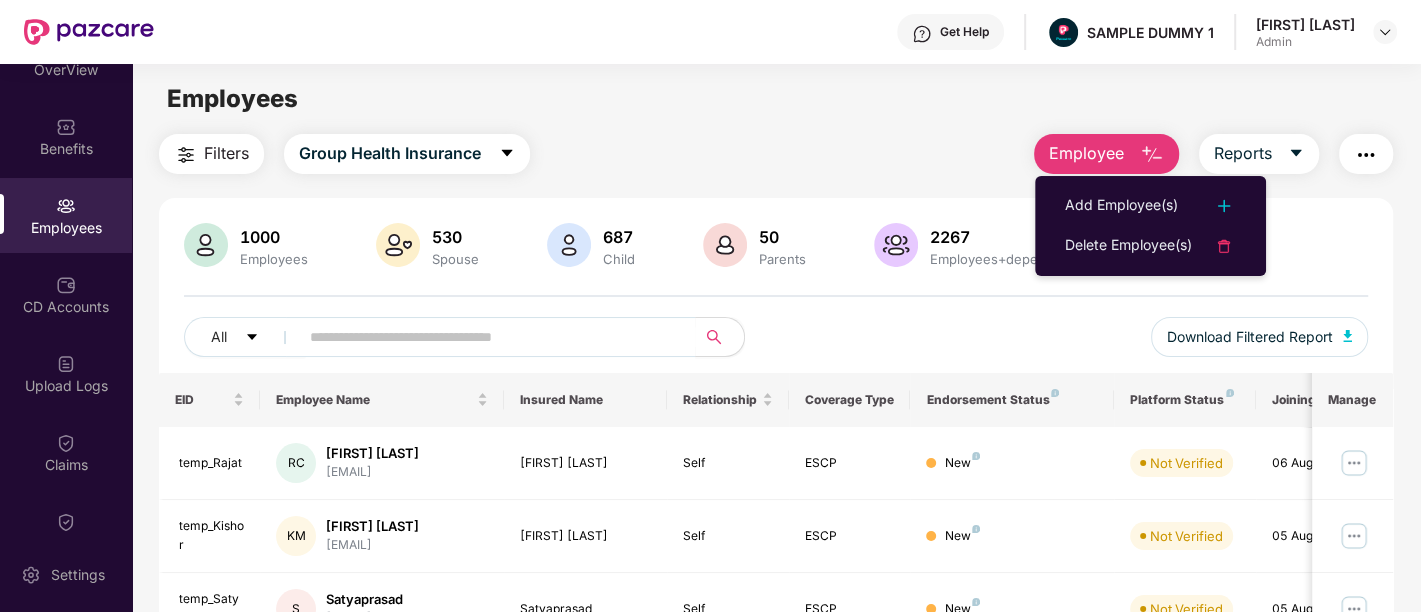 click on "Filters Group Health Insurance Employee  Reports" at bounding box center (776, 154) 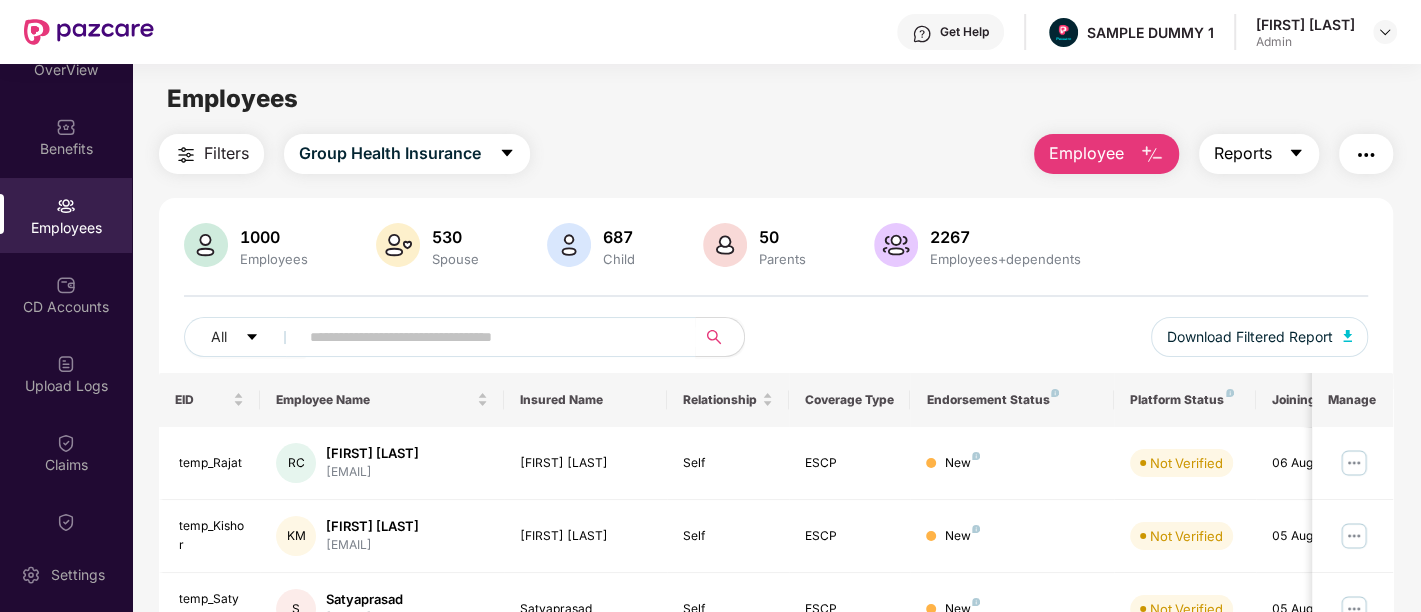 click 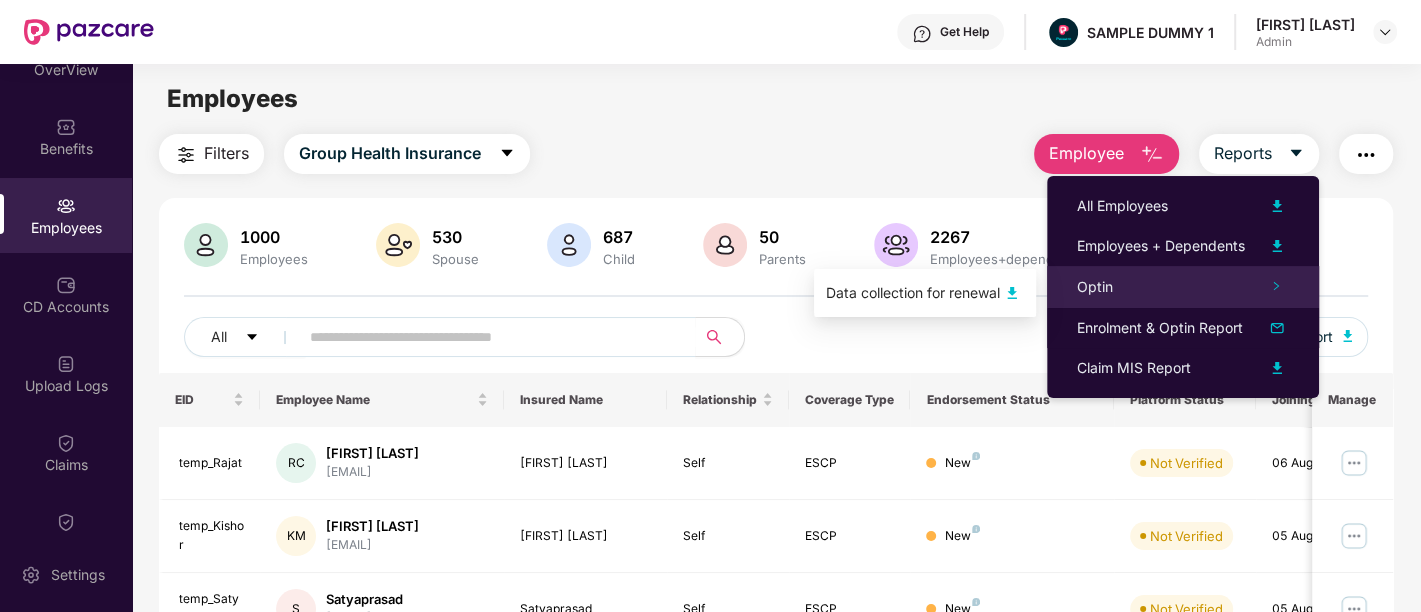 click 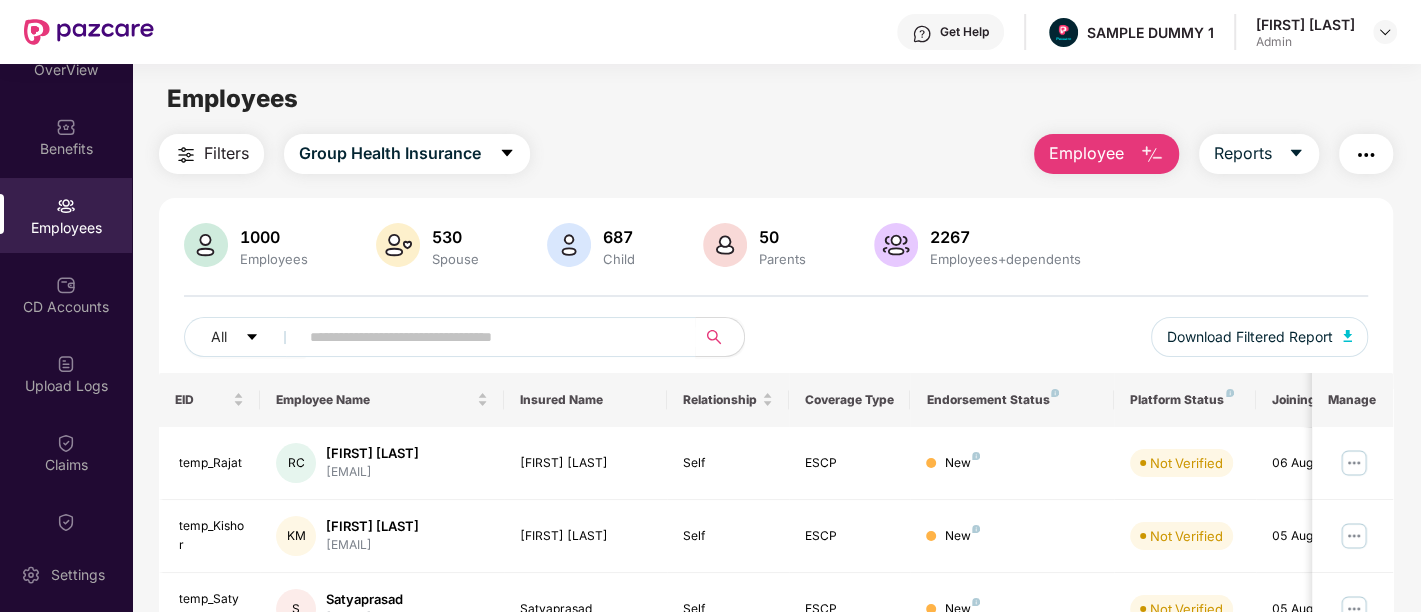 click on "1000 Employees 530 Spouse 687 Child 50 Parents 2267 Employees+dependents All Download Filtered Report EID Employee Name Insured Name Relationship Coverage Type Endorsement Status Platform Status Joining Date Manage                   temp_Rajat RC [FIRST] [LAST]   [EMAIL] [FIRST] [LAST]  Self ESCP New Not Verified [DATE] temp_Kishor KM [FIRST] [LAST]   [EMAIL] [FIRST] [LAST]  Self ESCP New Not Verified [DATE] temp_Satyaprasad S [FIRST]   [EMAIL] [FIRST]  Self ESCP New Not Verified [DATE] temp_Mounika MK [FIRST] [LAST]   [EMAIL] [FIRST] [LAST]  Self ESCP New Not Verified [DATE] temp_Pradeep PR [FIRST] [LAST]   [EMAIL] [FIRST] [LAST]  Self ESCP New Not Verified [DATE] temp_Joel JS [FIRST] [LAST]   [EMAIL] [FIRST] [LAST]  Self ESCP New Not Verified [DATE] temp_Naina NM [FIRST] [LAST]   [EMAIL]" at bounding box center (776, 713) 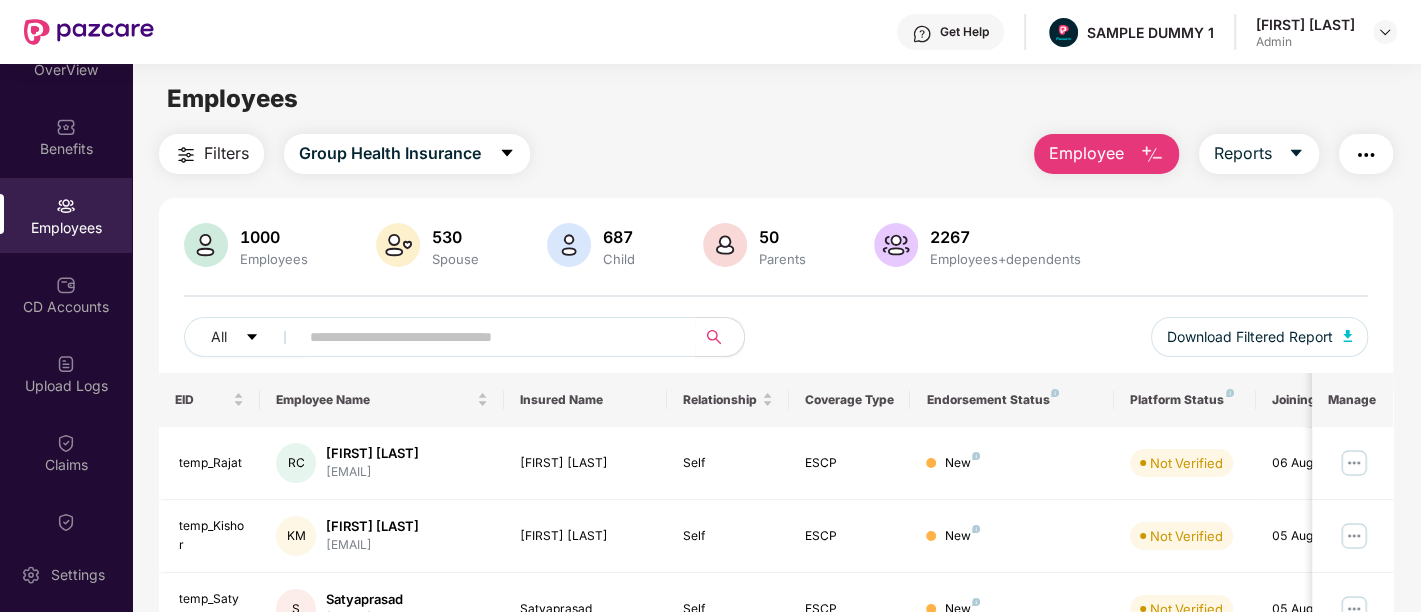 click at bounding box center [1366, 155] 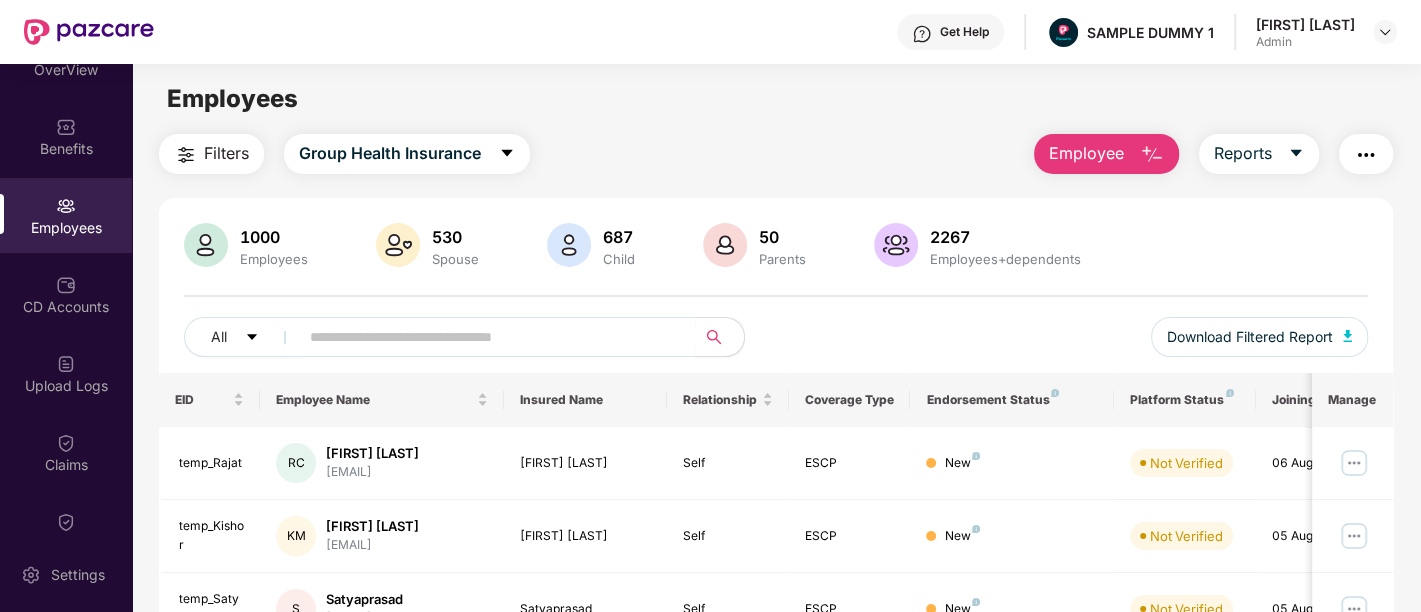 click on "Filters Group Health Insurance Employee  Reports 1000 Employees 530 Spouse 687 Child 50 Parents 2267 Employees+dependents All Download Filtered Report EID Employee Name Insured Name Relationship Coverage Type Endorsement Status Platform Status Joining Date Manage                   temp_Rajat RC [FIRST] [LAST]   [EMAIL] [FIRST] [LAST]  Self ESCP New Not Verified [DATE] temp_Kishor KM [FIRST] [LAST]   [EMAIL] [FIRST] [LAST]  Self ESCP New Not Verified [DATE] temp_Satyaprasad S [FIRST]   [EMAIL] [FIRST]  Self ESCP New Not Verified [DATE] temp_Mounika MK [FIRST] [LAST]   [EMAIL] [FIRST] [LAST]  Self ESCP New Not Verified [DATE] temp_Pradeep PR [FIRST] [LAST]   [EMAIL] [FIRST] [LAST]  Self ESCP New Not Verified [DATE] temp_Joel JS [FIRST] [LAST]   [EMAIL] [FIRST] [LAST]  Self ESCP New Not Verified [DATE] temp_Naina NM [FIRST] [LAST]   [EMAIL]" at bounding box center [776, 681] 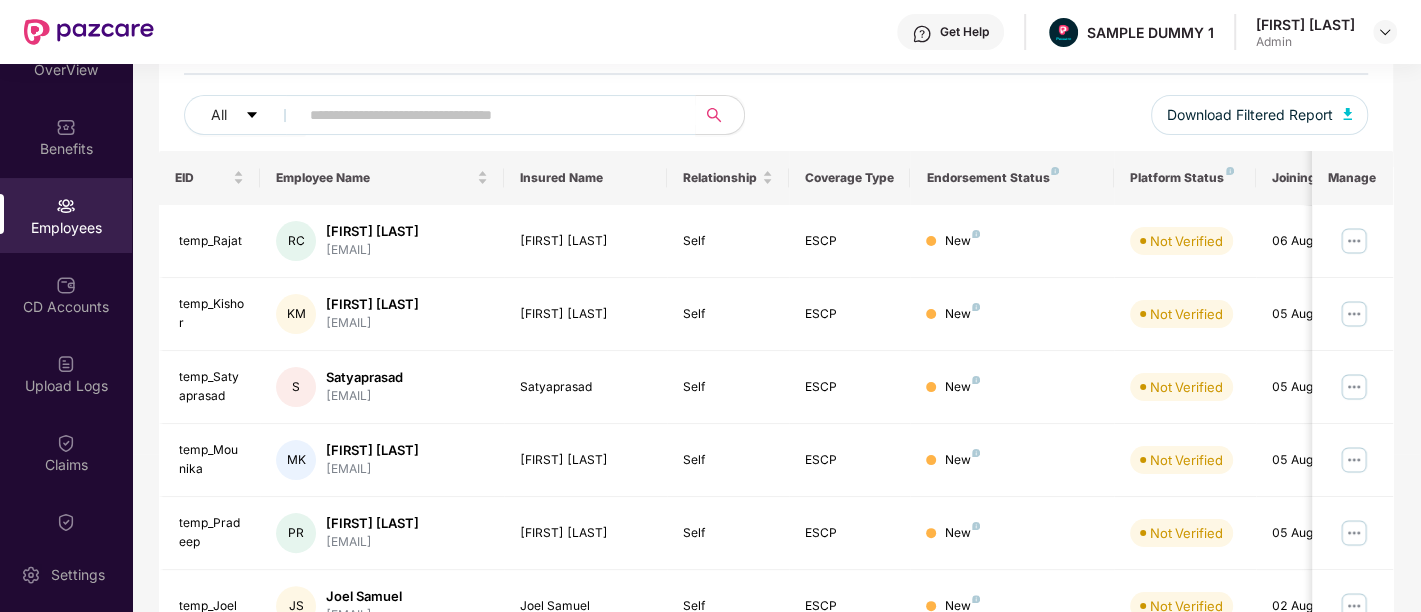 scroll, scrollTop: 266, scrollLeft: 0, axis: vertical 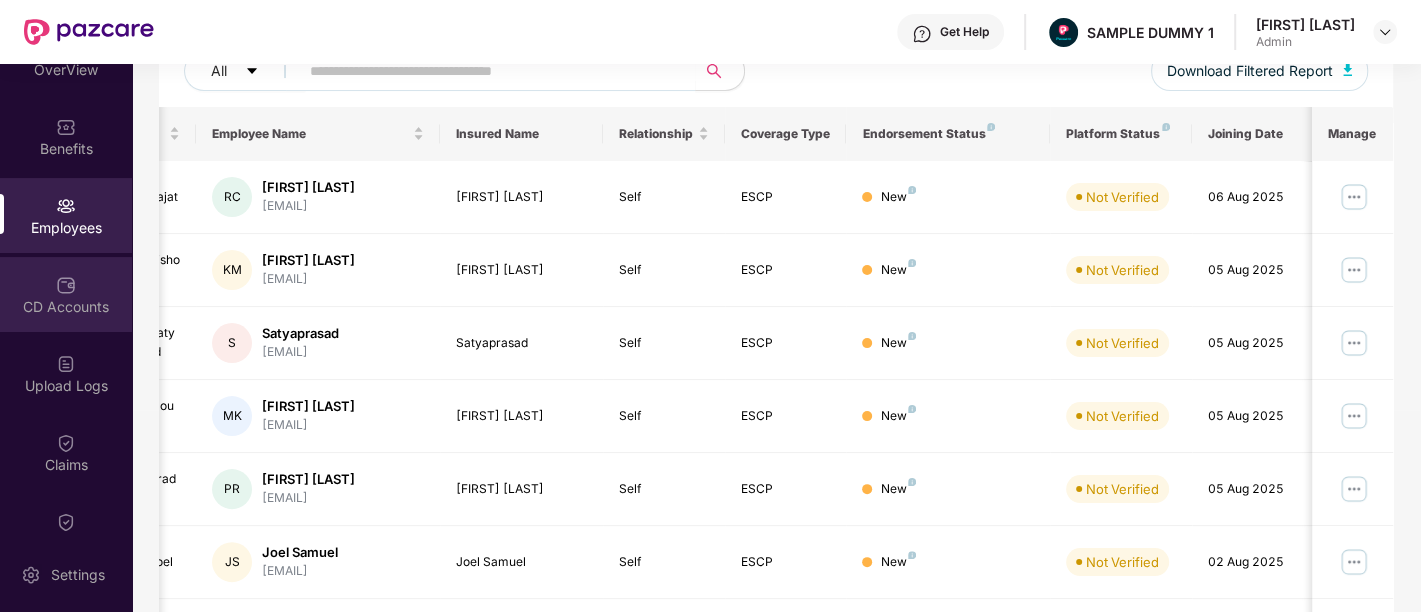 click on "CD Accounts" at bounding box center (66, 307) 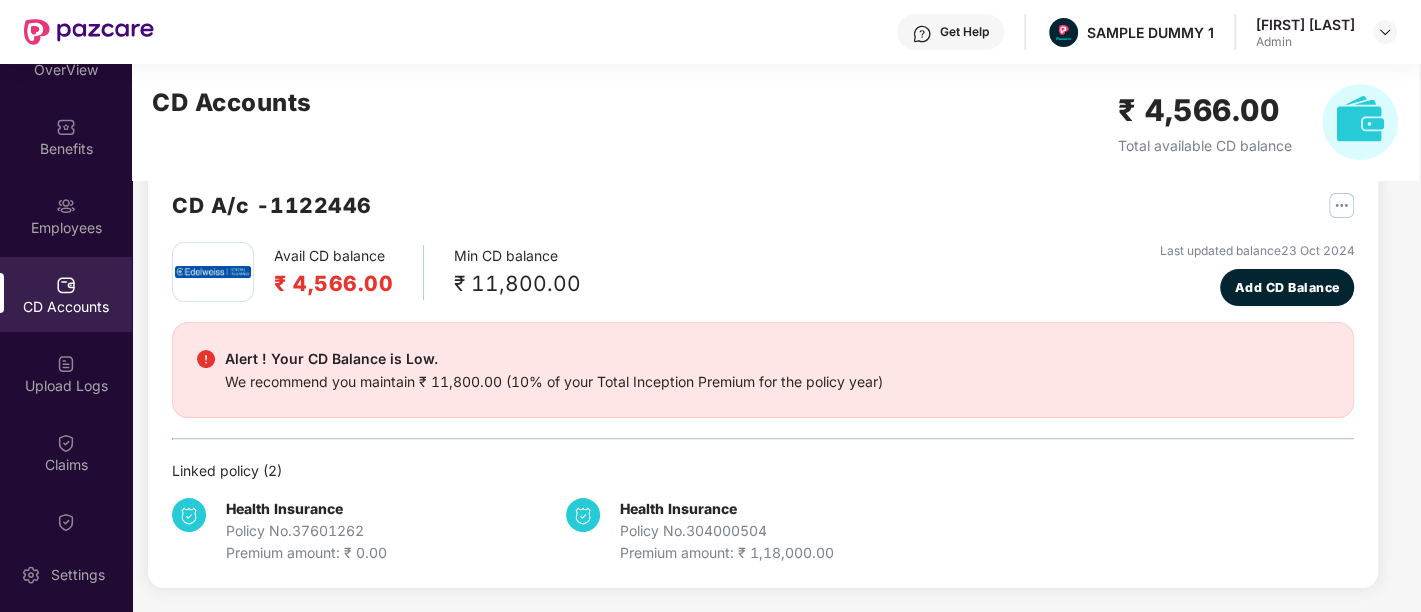 scroll, scrollTop: 37, scrollLeft: 0, axis: vertical 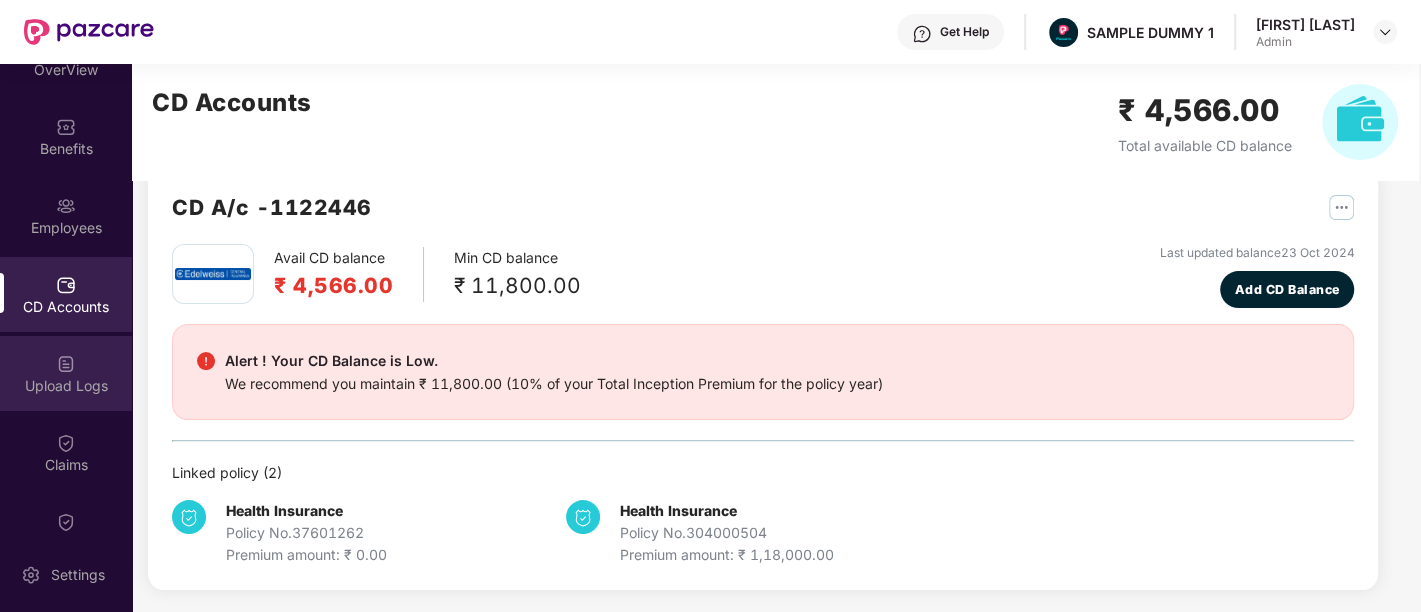 click on "Upload Logs" at bounding box center [66, 386] 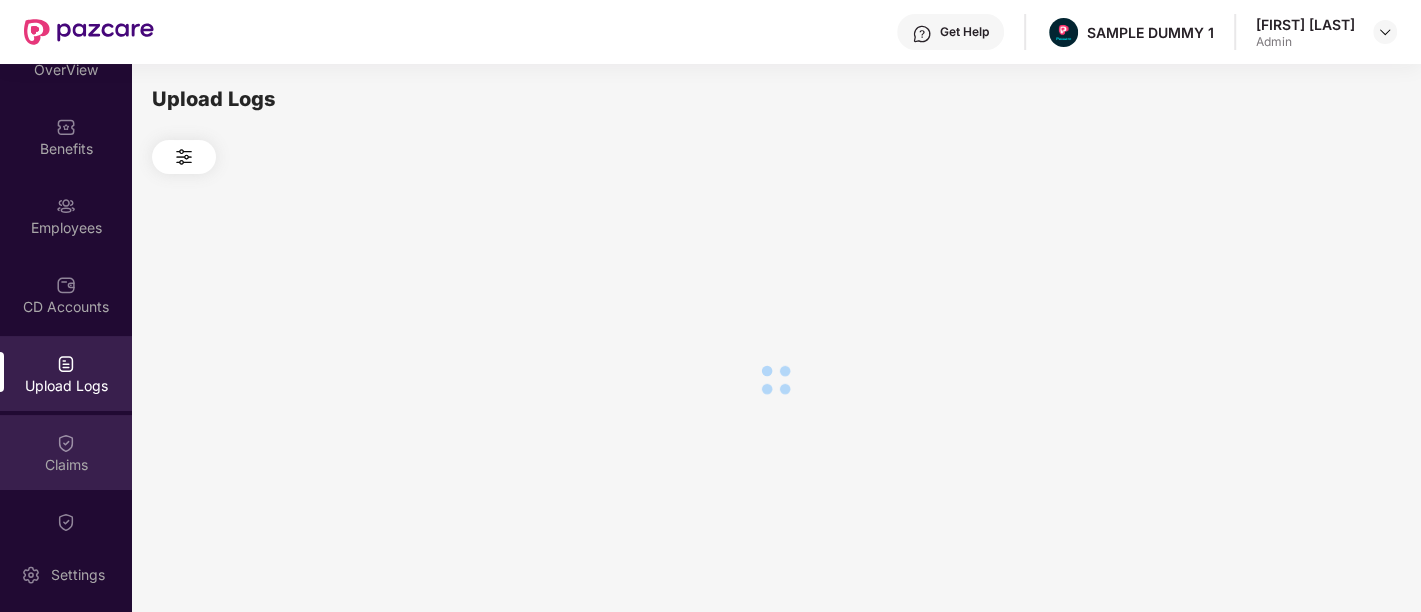 click at bounding box center [66, 443] 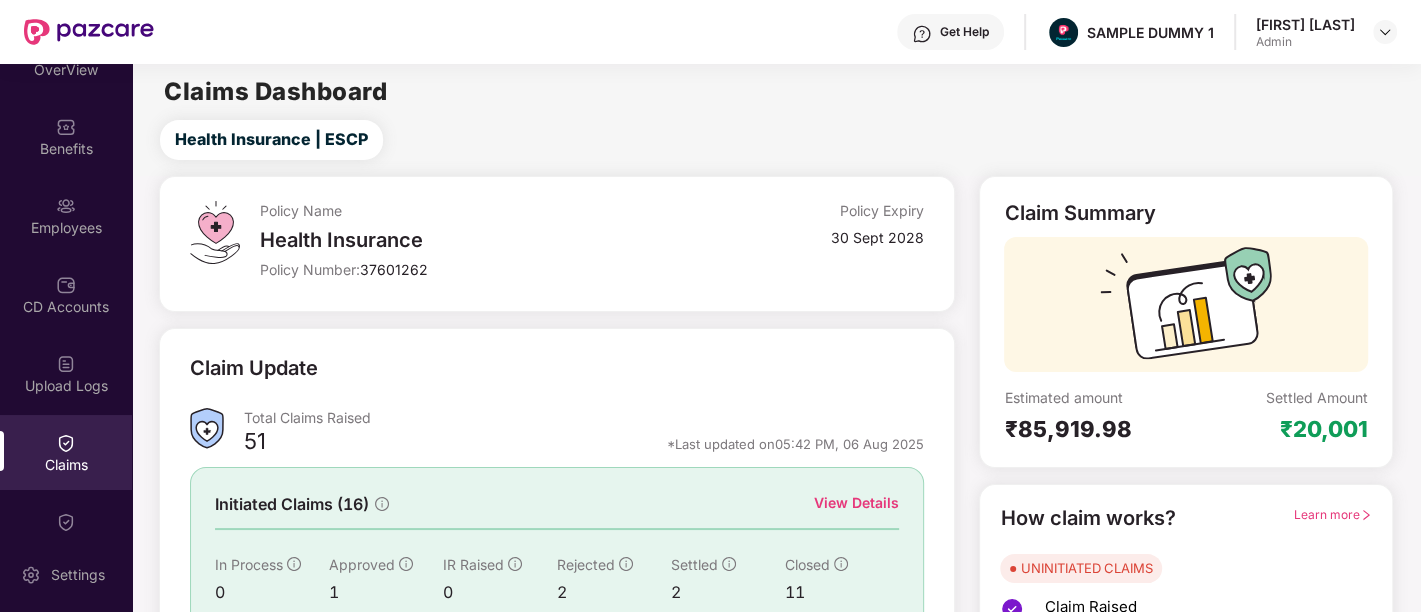 click on "View Details" at bounding box center (856, 503) 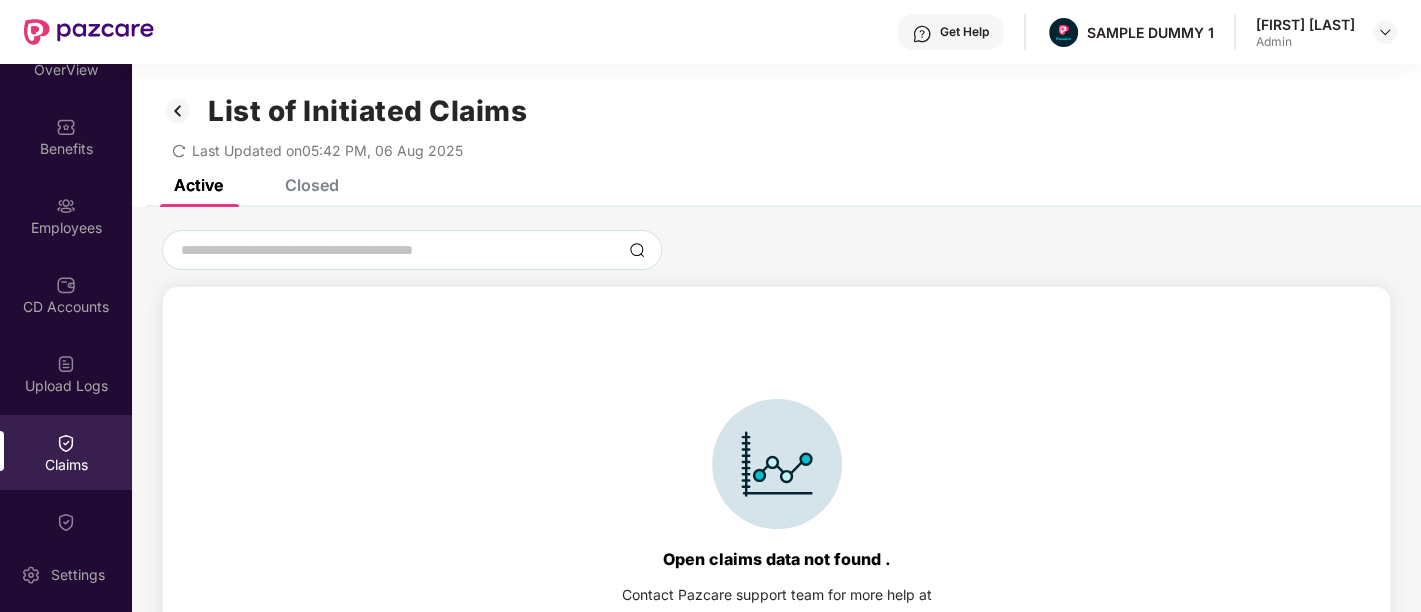 click on "Closed" at bounding box center (312, 185) 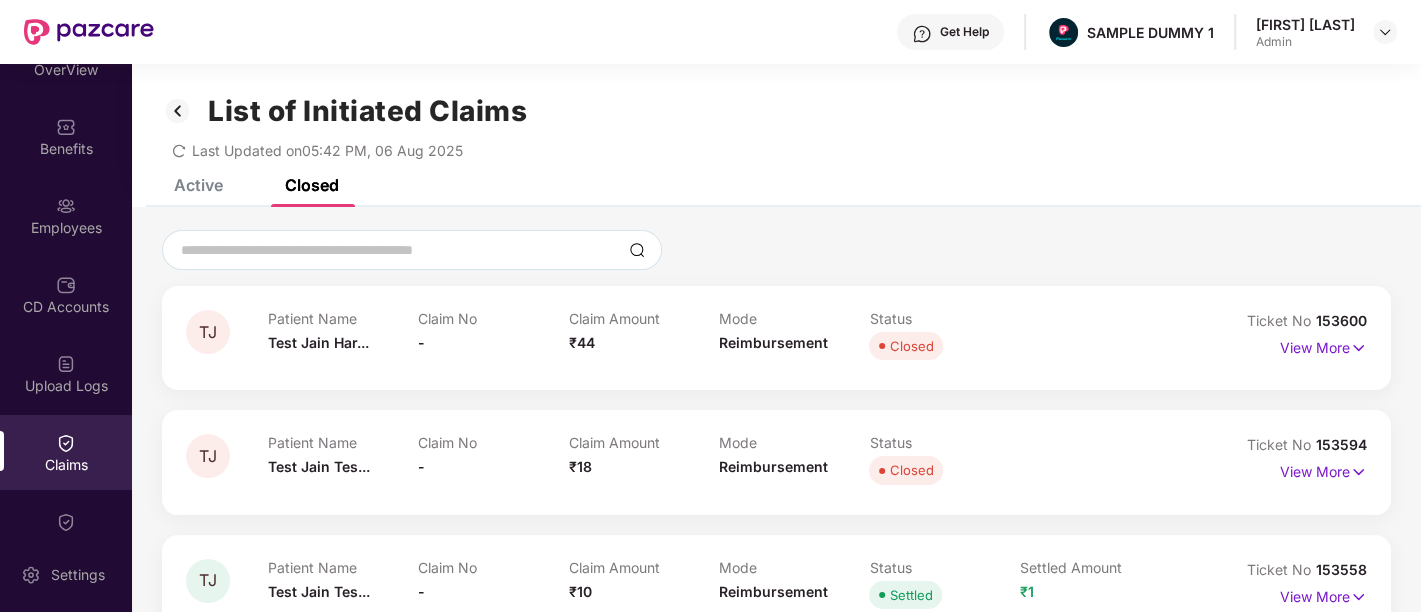 click on "Get Help SAMPLE DUMMY 1 [FIRST] [LAST] Admin OverView Benefits Employees CD Accounts Upload Logs Claims Claim Analysis Stepathon New Challenge Endorsements My Orders Pazcard Settings List of Initiated Claims Last Updated on  [TIME], [DATE] Active Closed Open claims data not found . Contact Pazcare support team for more help at  [EMAIL] TJ Patient Name [FIRST] [LAST]   Claim No - Claim Amount ₹44 Mode Reimbursement Status Closed Ticket No 153600 View More   TJ Patient Name [FIRST] [LAST]   Claim No - Claim Amount ₹18 Mode Reimbursement Status Closed Ticket No 153594 View More   TJ Patient Name [FIRST] [LAST]   Claim No - Claim Amount ₹10 Mode Reimbursement Status Settled Settled Amount ₹1 Ticket No 153558 View More   Claimed Settled as - Rs.1  Ticket No. - 153558 S Patient Name [FIRST]    Claim No - Claim Amount ₹100 Mode Reimbursement Status Closed Ticket No 153230 View More   TJ Patient Name [FIRST] [LAST]   Claim No - Claim Amount ₹22 Mode Reimbursement   TC" at bounding box center [710, 306] 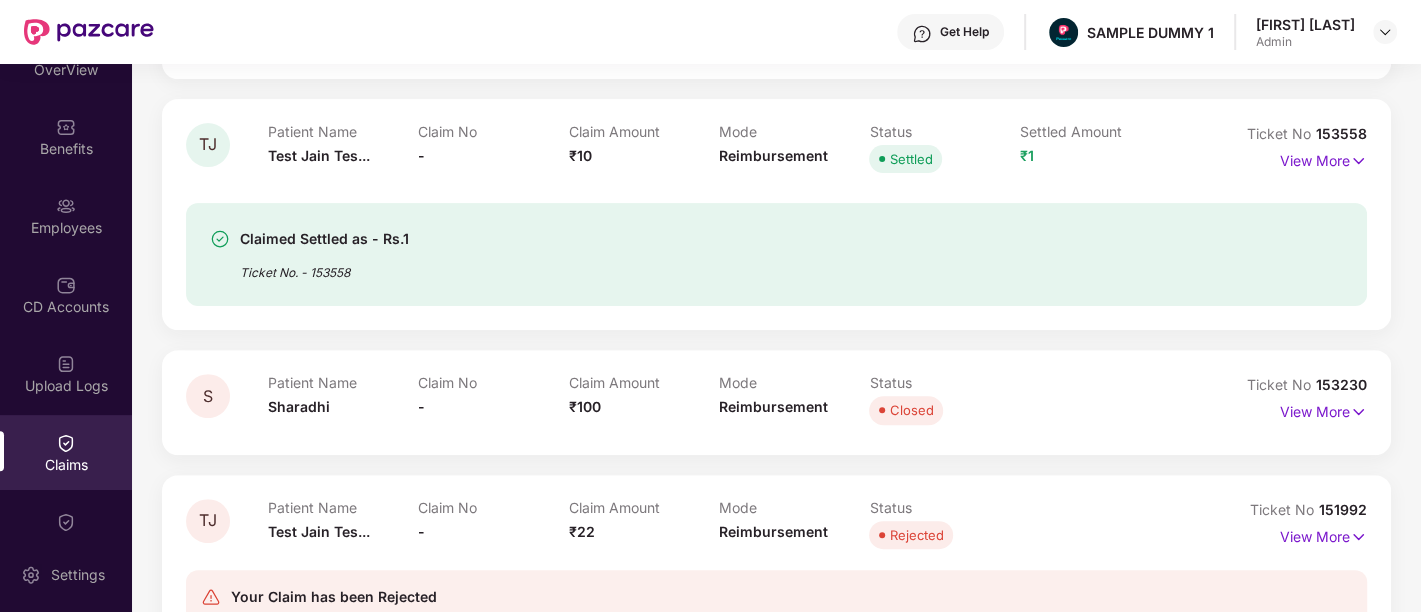 scroll, scrollTop: 400, scrollLeft: 0, axis: vertical 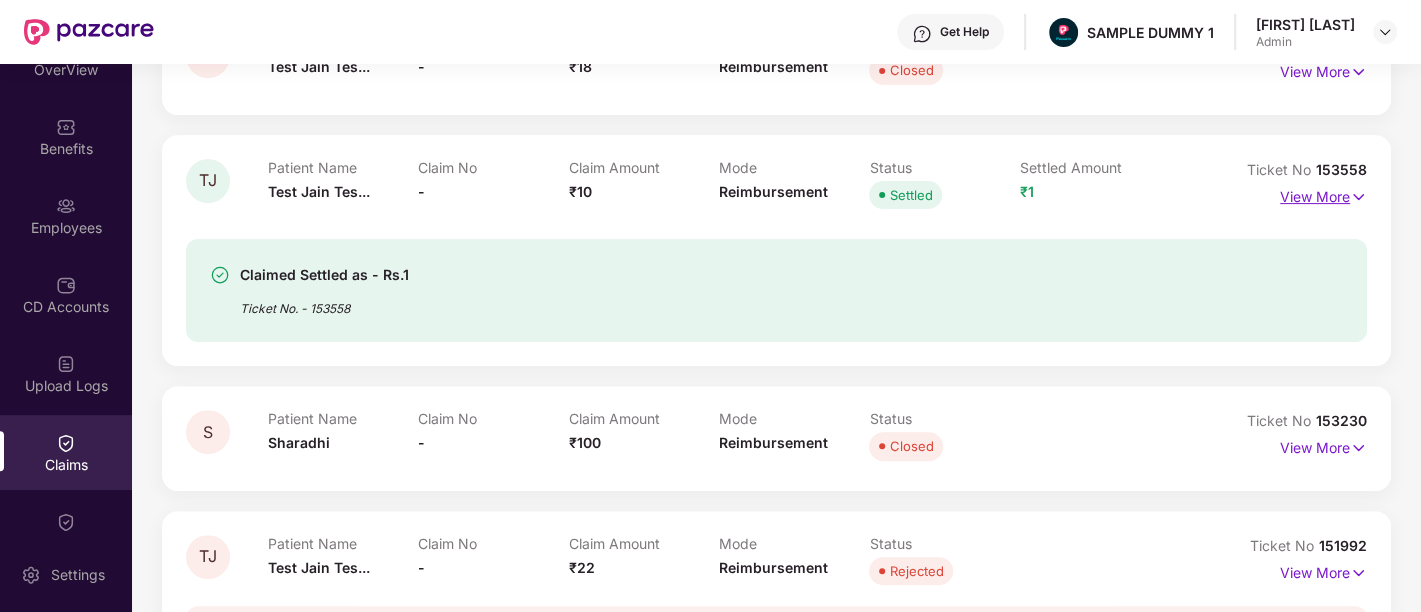 click on "View More" at bounding box center [1323, 194] 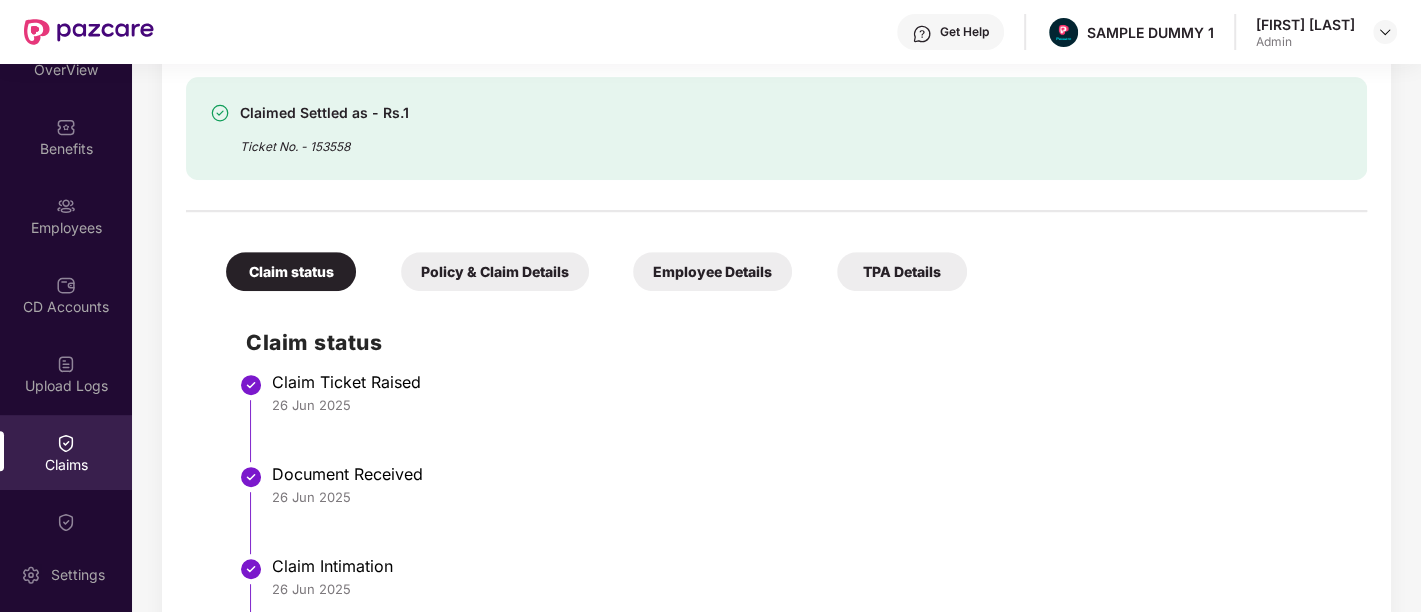 scroll, scrollTop: 622, scrollLeft: 0, axis: vertical 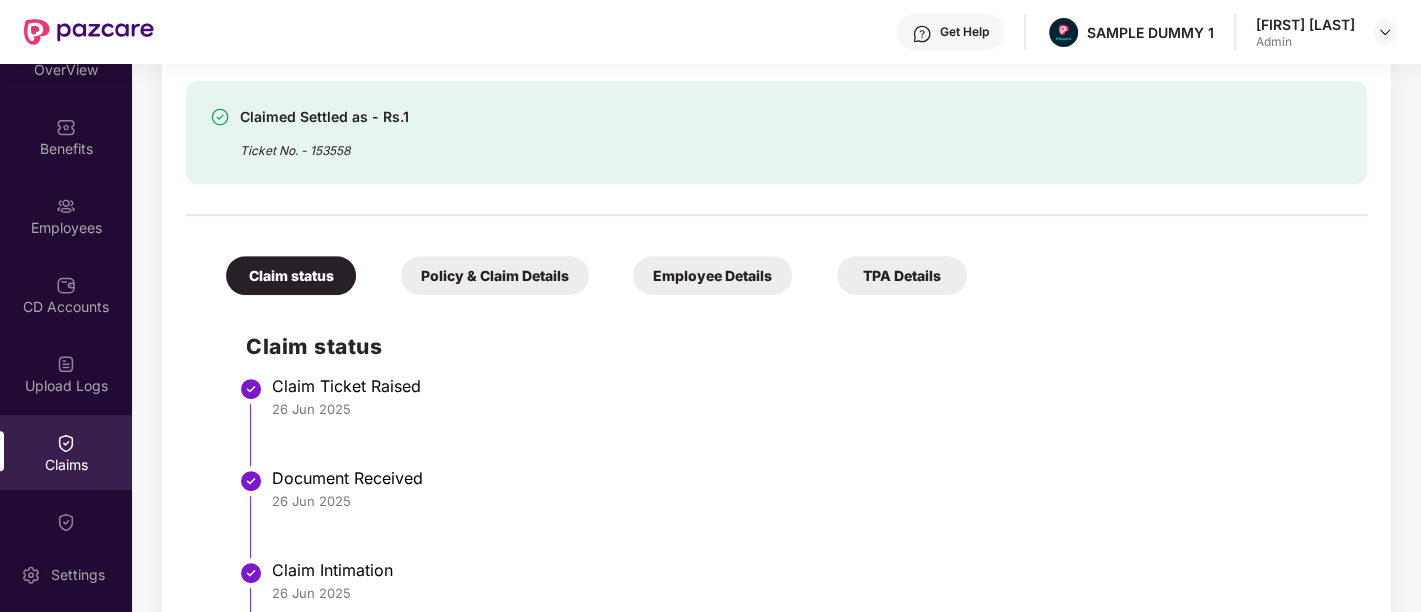 click on "Policy & Claim Details" at bounding box center (495, 275) 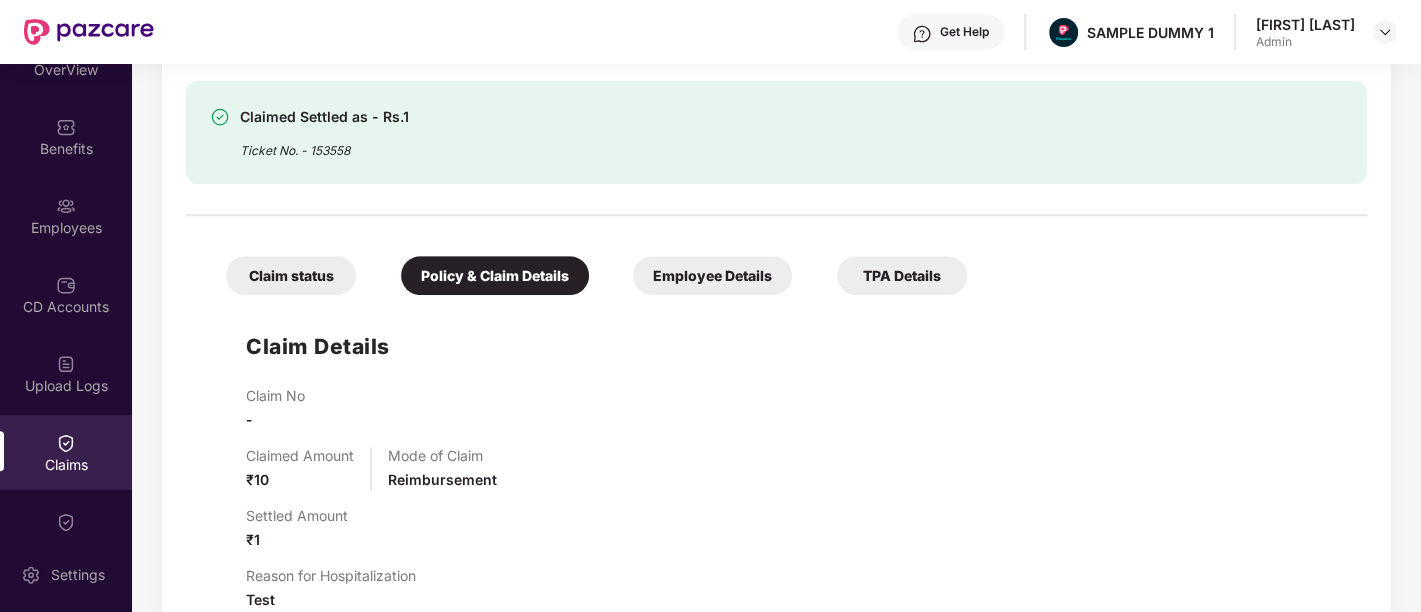 click on "Employee Details" at bounding box center (712, 275) 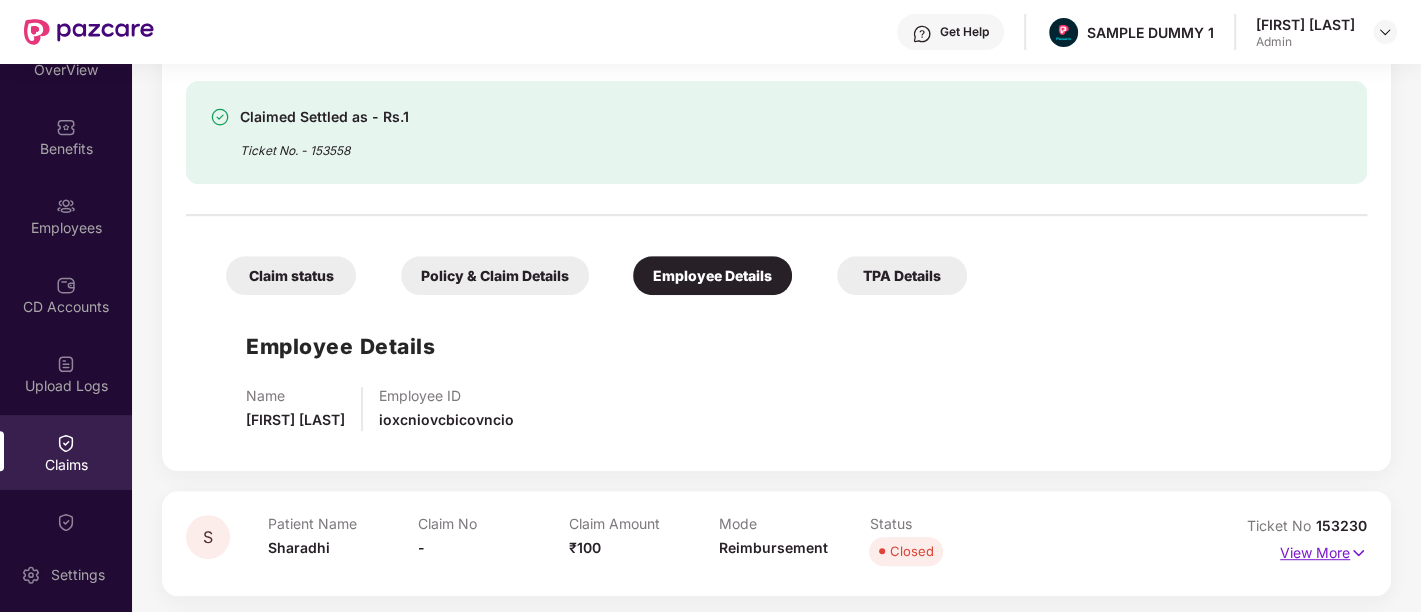 click on "View More" at bounding box center [1323, 550] 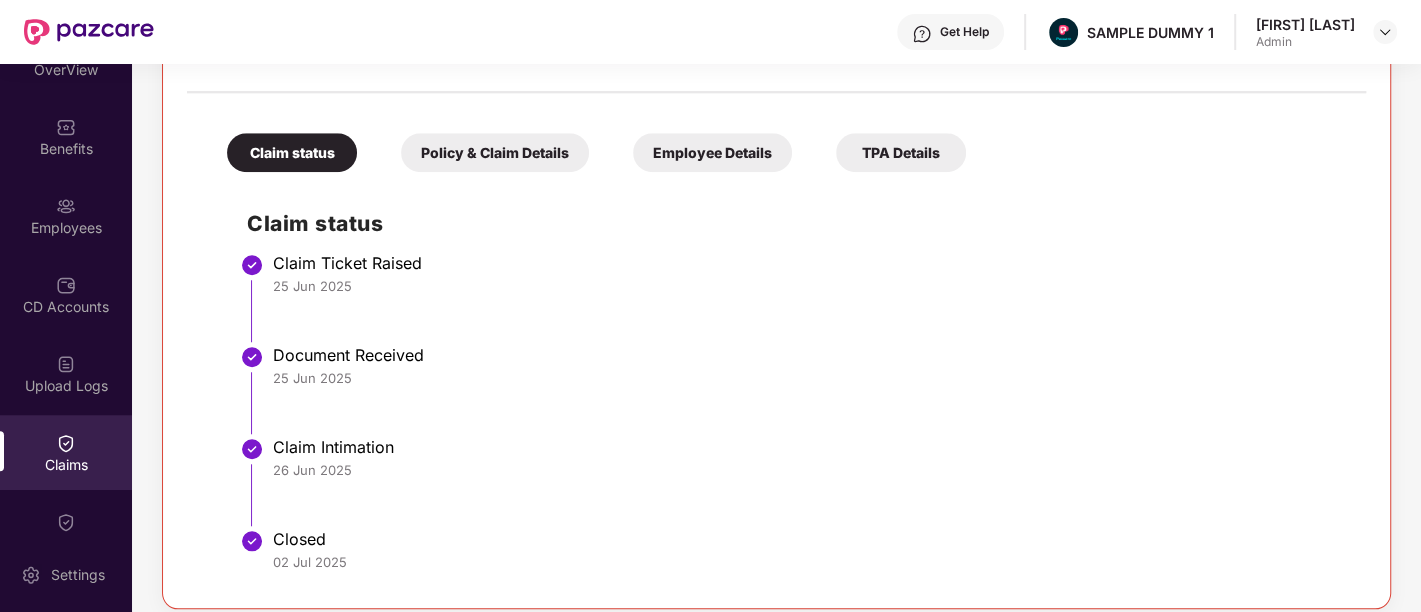 scroll, scrollTop: 1200, scrollLeft: 0, axis: vertical 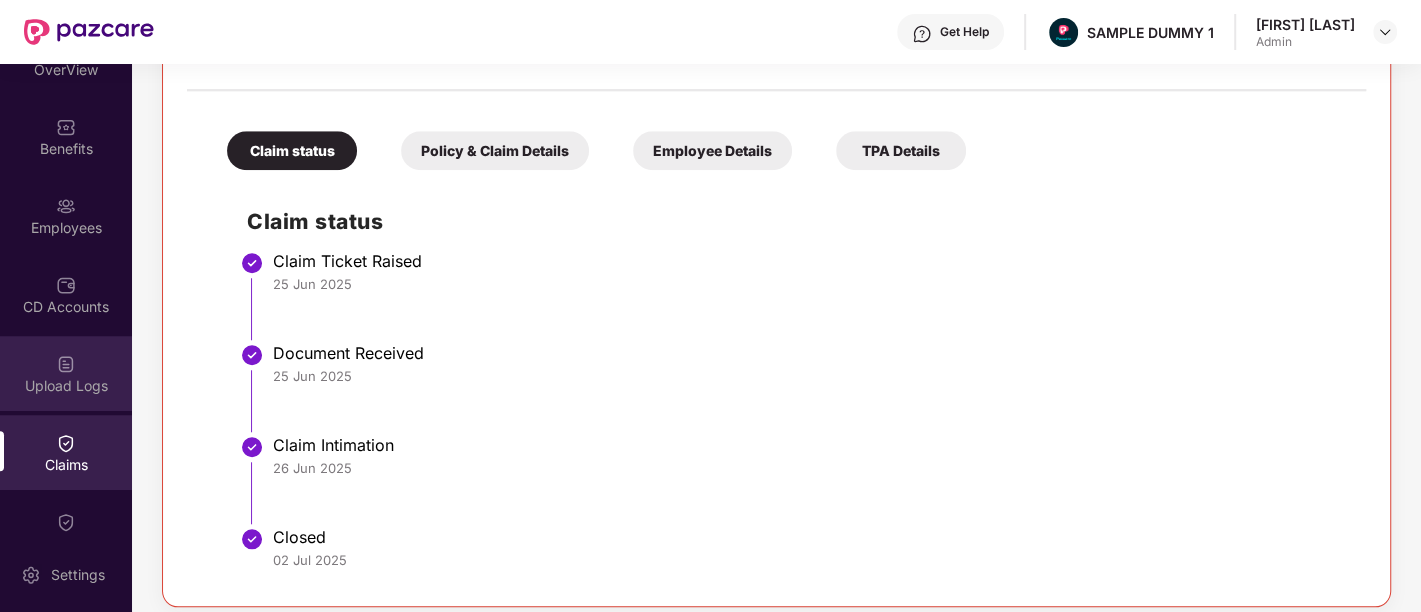 click on "Upload Logs" at bounding box center [66, 386] 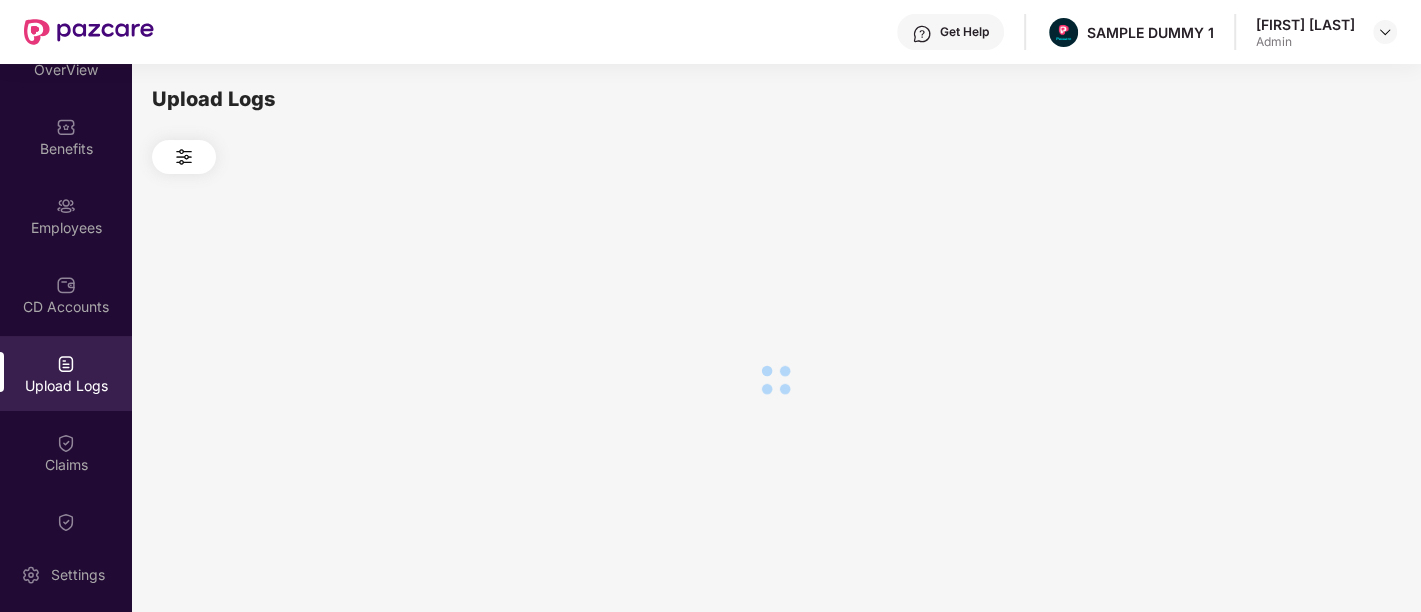 scroll, scrollTop: 0, scrollLeft: 0, axis: both 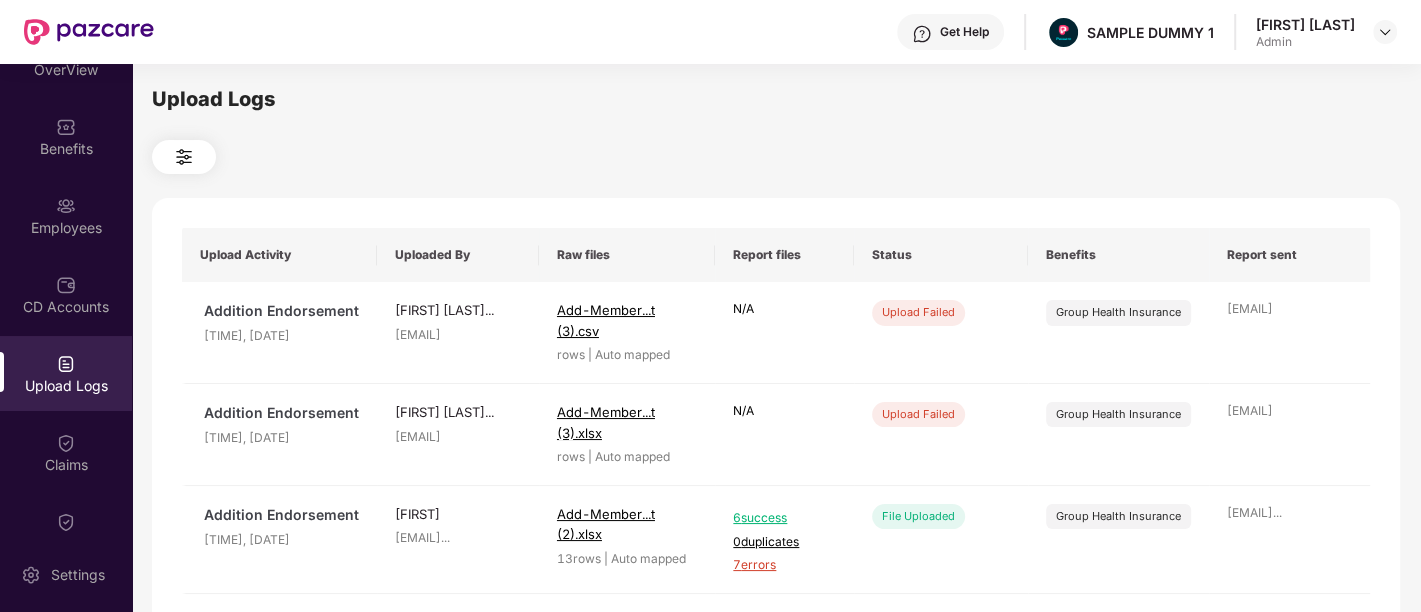 click on "Upload Logs   Upload Activity Uploaded By Raw files Report files Status Benefits Report sent Addition Endorsement [TIME], [DATE] [FIRST] [LAST]   [EMAIL] Add-Member...t (3).csv  rows   |   Auto mapped N/A Upload Failed   Group Health Insurance [EMAIL] Addition Endorsement [TIME], [DATE] [FIRST] [LAST]   [EMAIL] Add-Member...t (3).xlsx  rows   |   Auto mapped N/A Upload Failed   Group Health Insurance [EMAIL] Addition Endorsement [TIME], [DATE] [FIRST]  [EMAIL] ... Add-Member...t (2).xlsx 13  rows   |   Auto mapped 6  success 0  duplicates 7  errors File Uploaded   Group Health Insurance [EMAIL] ... Addition Endorsement [TIME], [DATE] [FIRST]  [EMAIL] ... Add-Member...t (2).xlsx 13  rows   |   Auto mapped 7  success 0  duplicates 6  errors File Uploaded   Group Health Insurance [EMAIL] ... Addition Endorsement [TIME], [DATE] [FIRST]  [EMAIL] ... Add-Member...t (2).xlsx 5  rows   |   5  success" at bounding box center (776, 335) 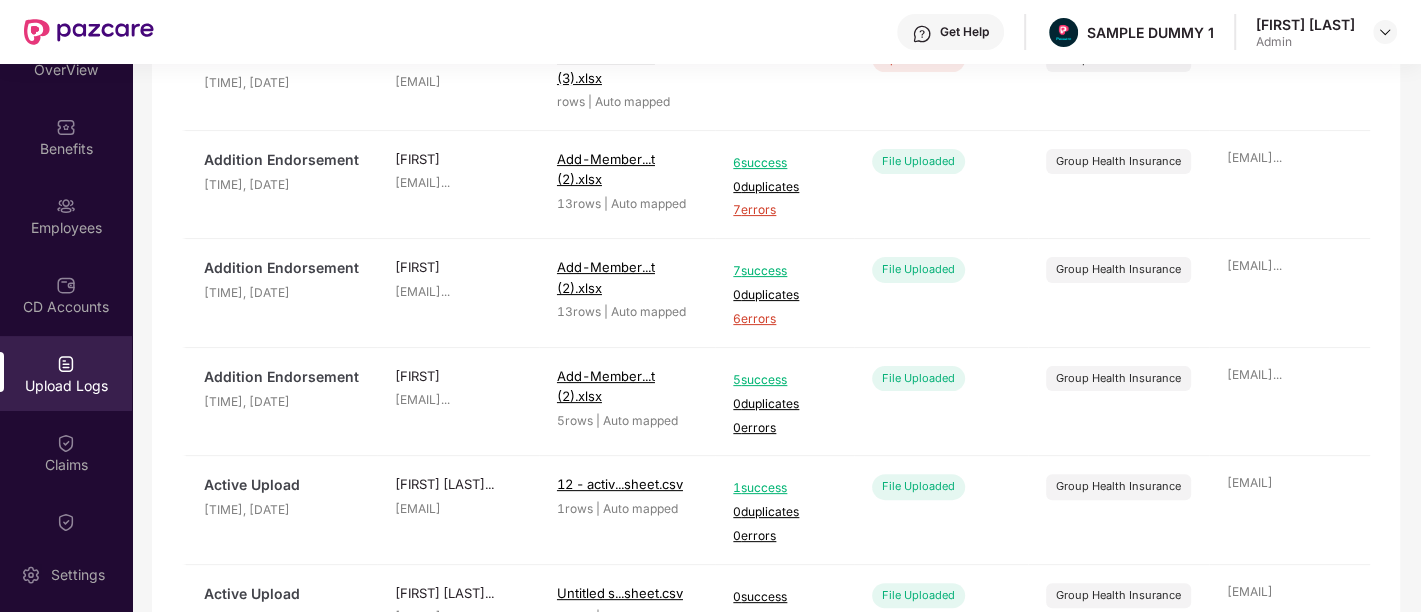 scroll, scrollTop: 311, scrollLeft: 0, axis: vertical 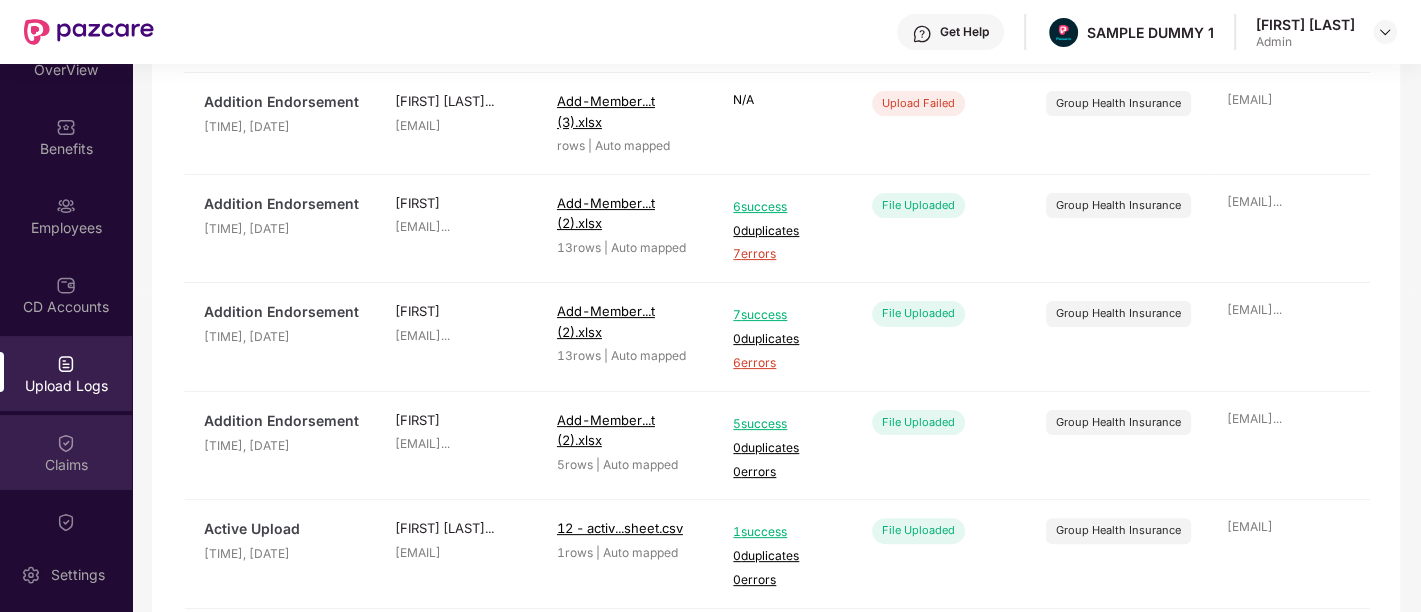 click on "Claims" at bounding box center [66, 465] 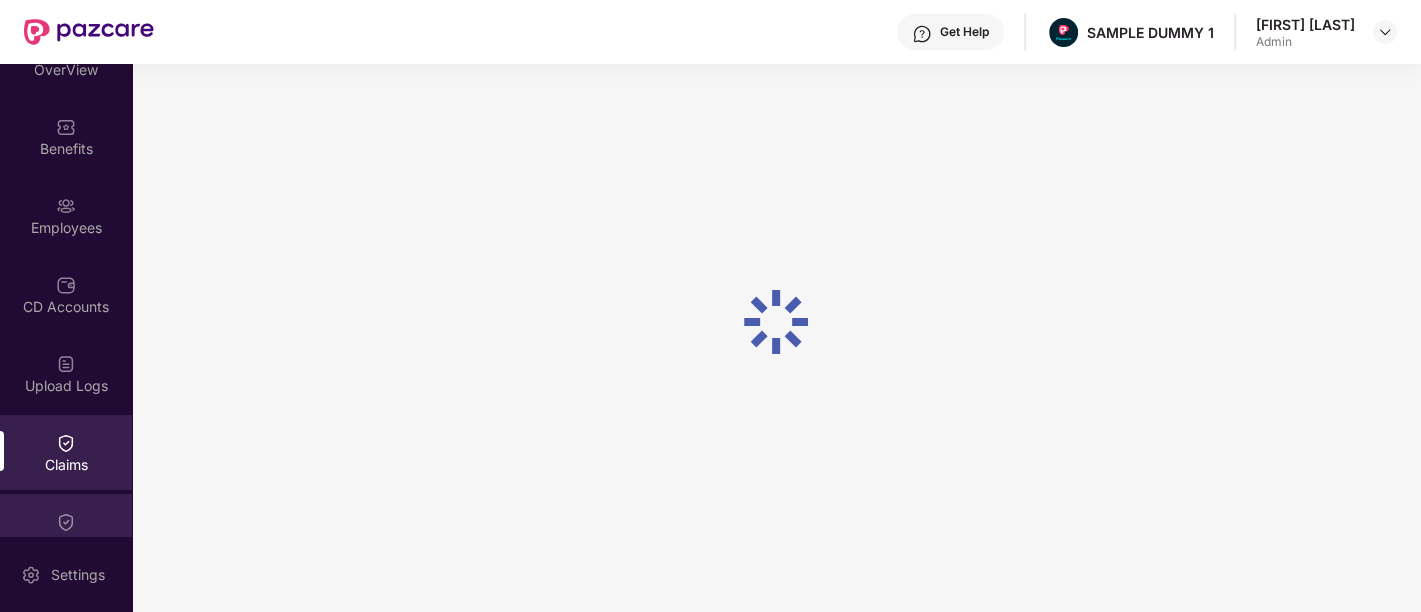 scroll, scrollTop: 169, scrollLeft: 0, axis: vertical 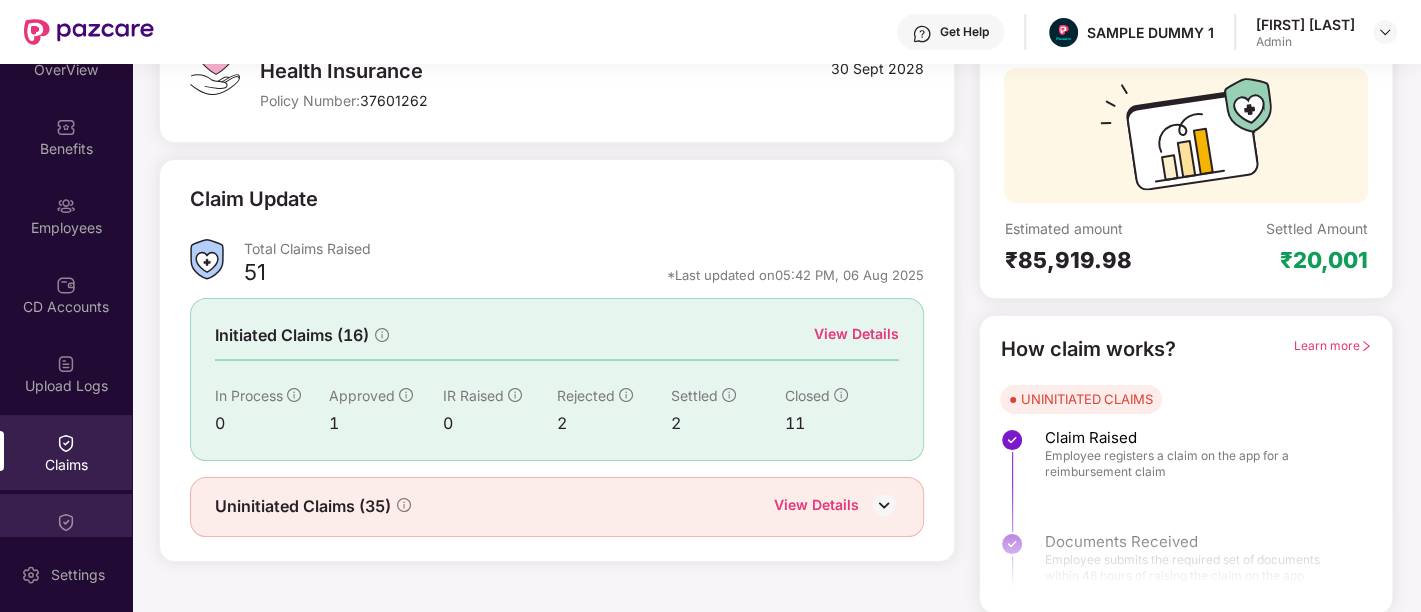 click at bounding box center [66, 522] 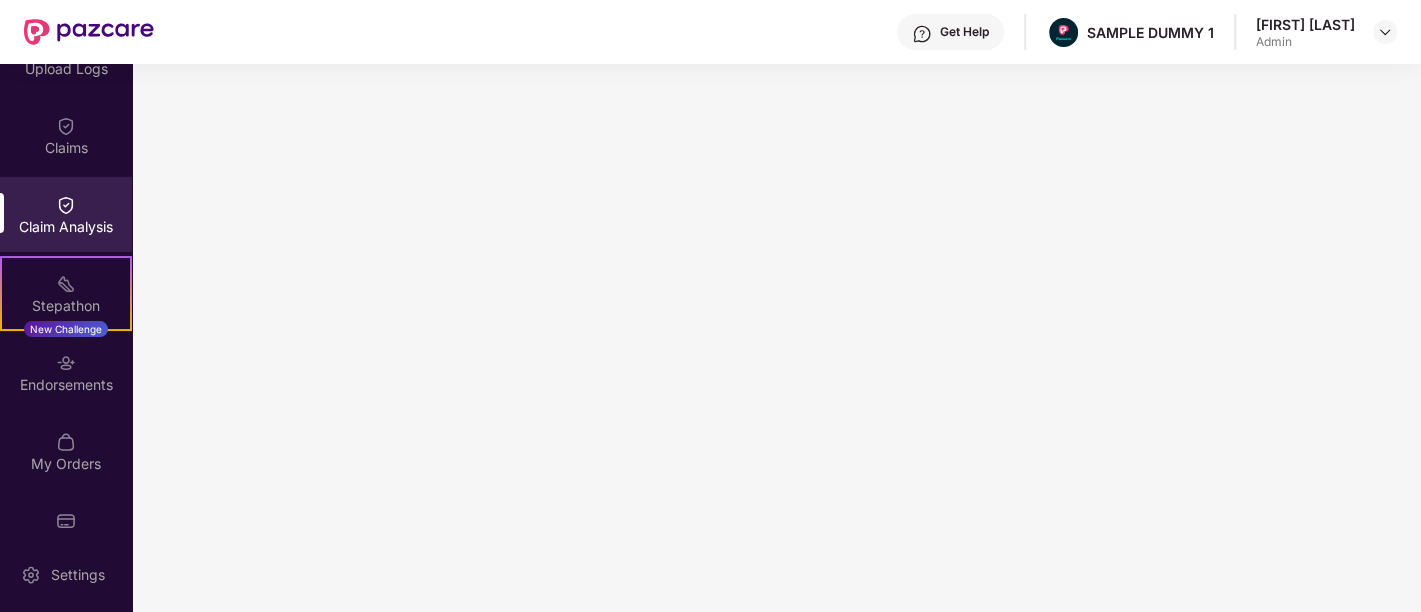 scroll, scrollTop: 384, scrollLeft: 0, axis: vertical 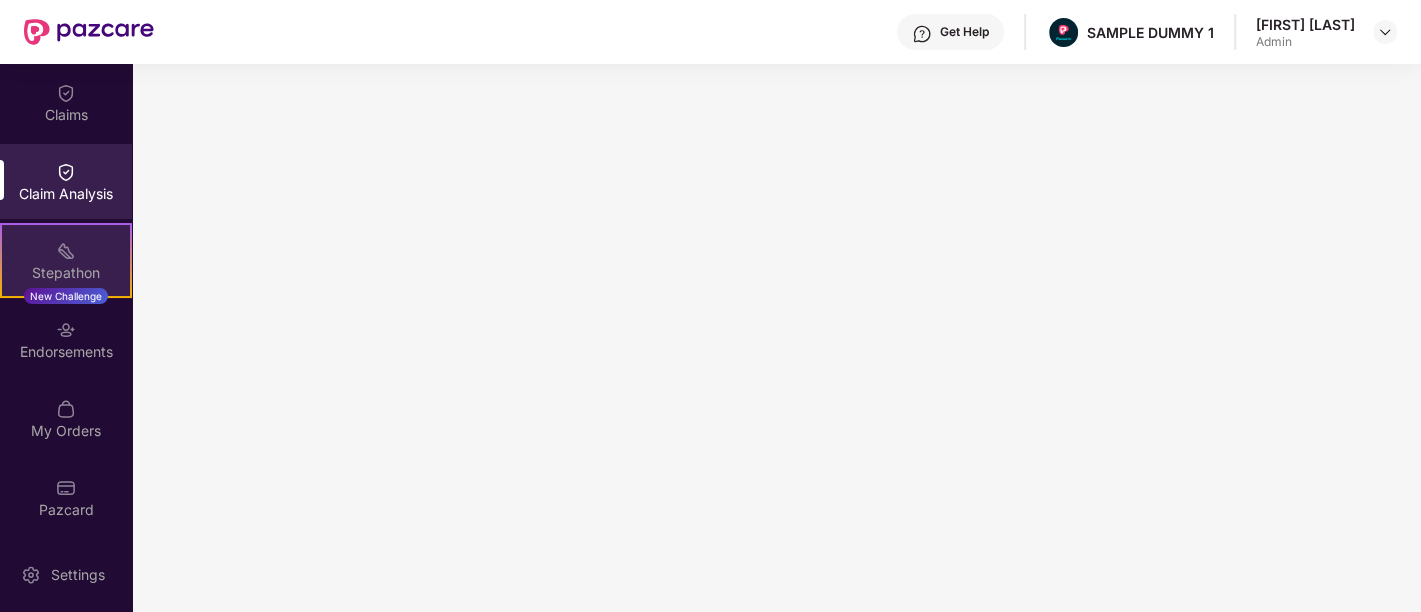 click at bounding box center (66, 251) 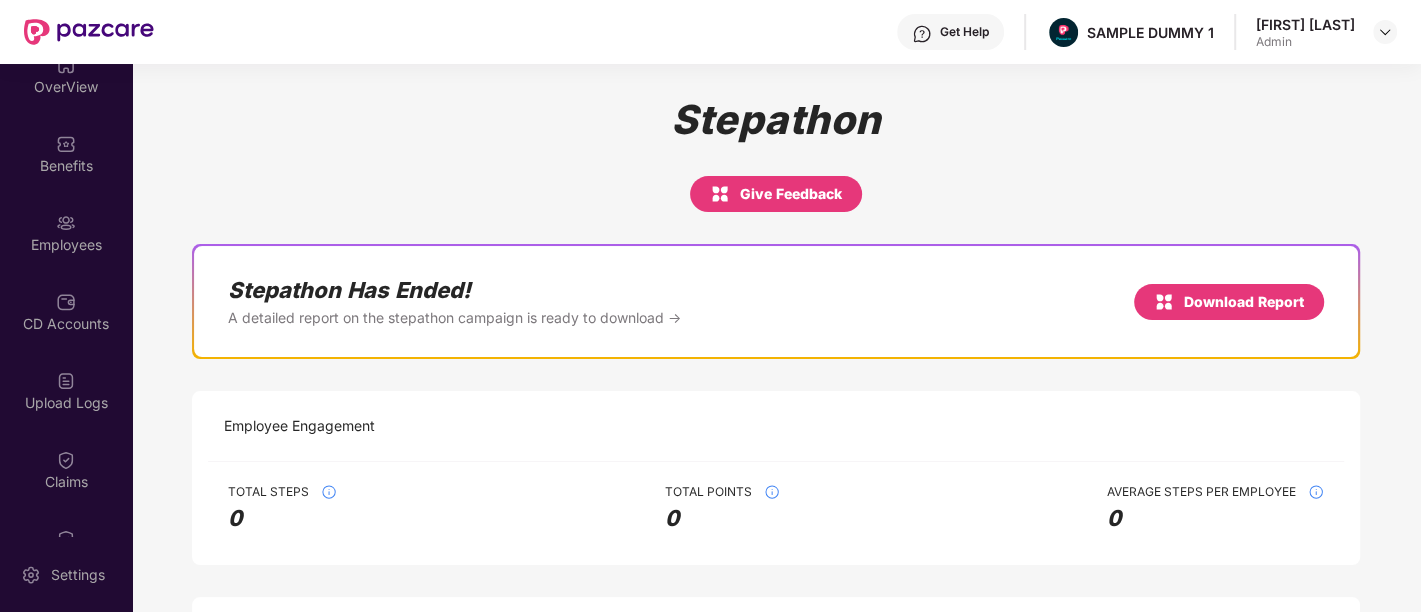 scroll, scrollTop: 0, scrollLeft: 0, axis: both 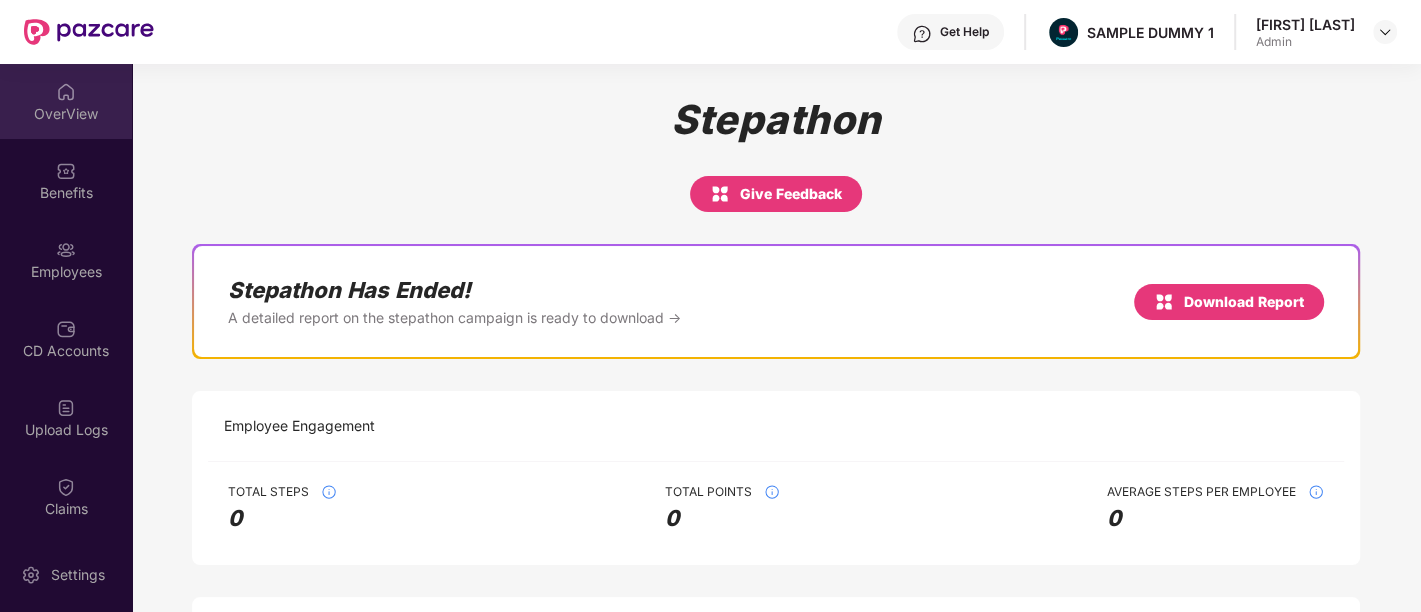 click on "OverView" at bounding box center [66, 114] 